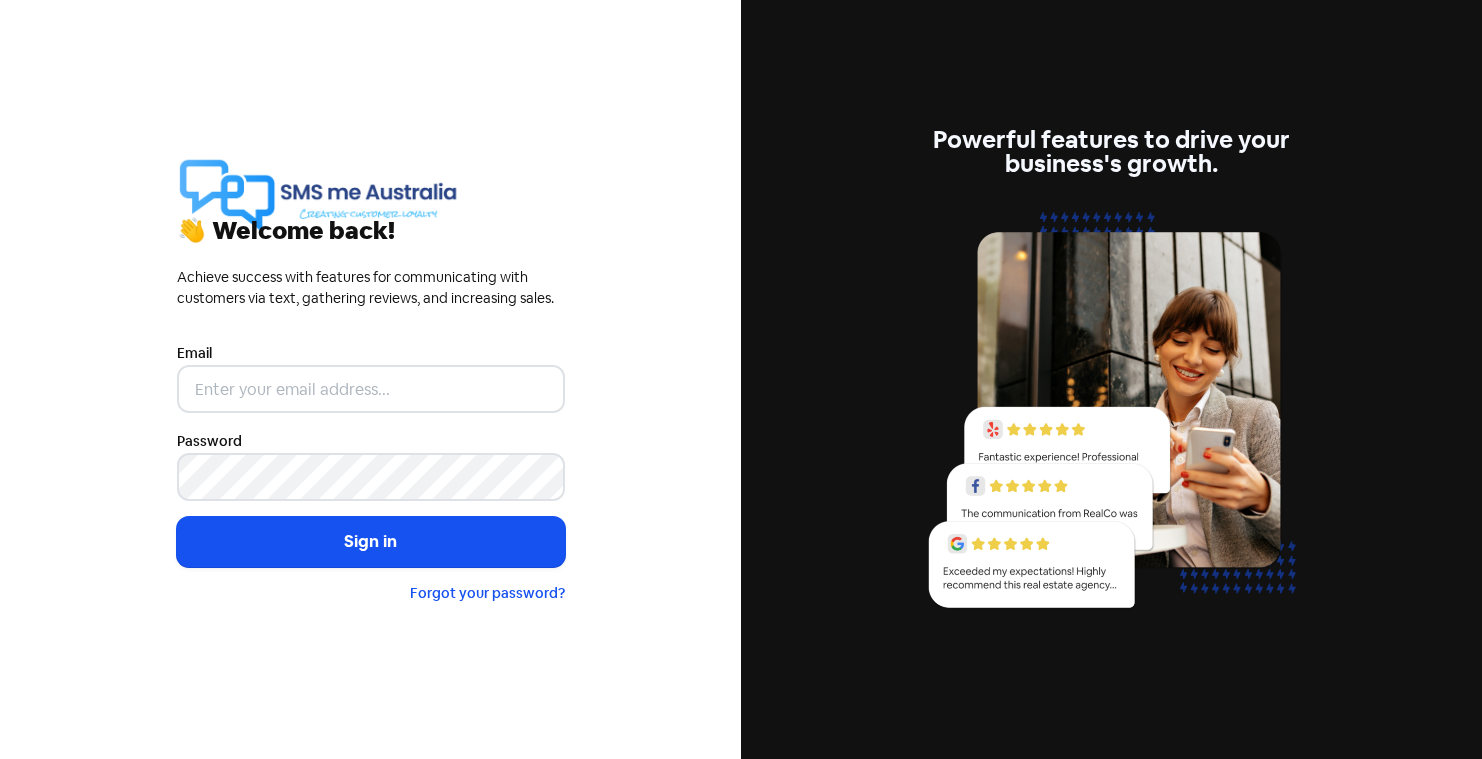 scroll, scrollTop: 0, scrollLeft: 0, axis: both 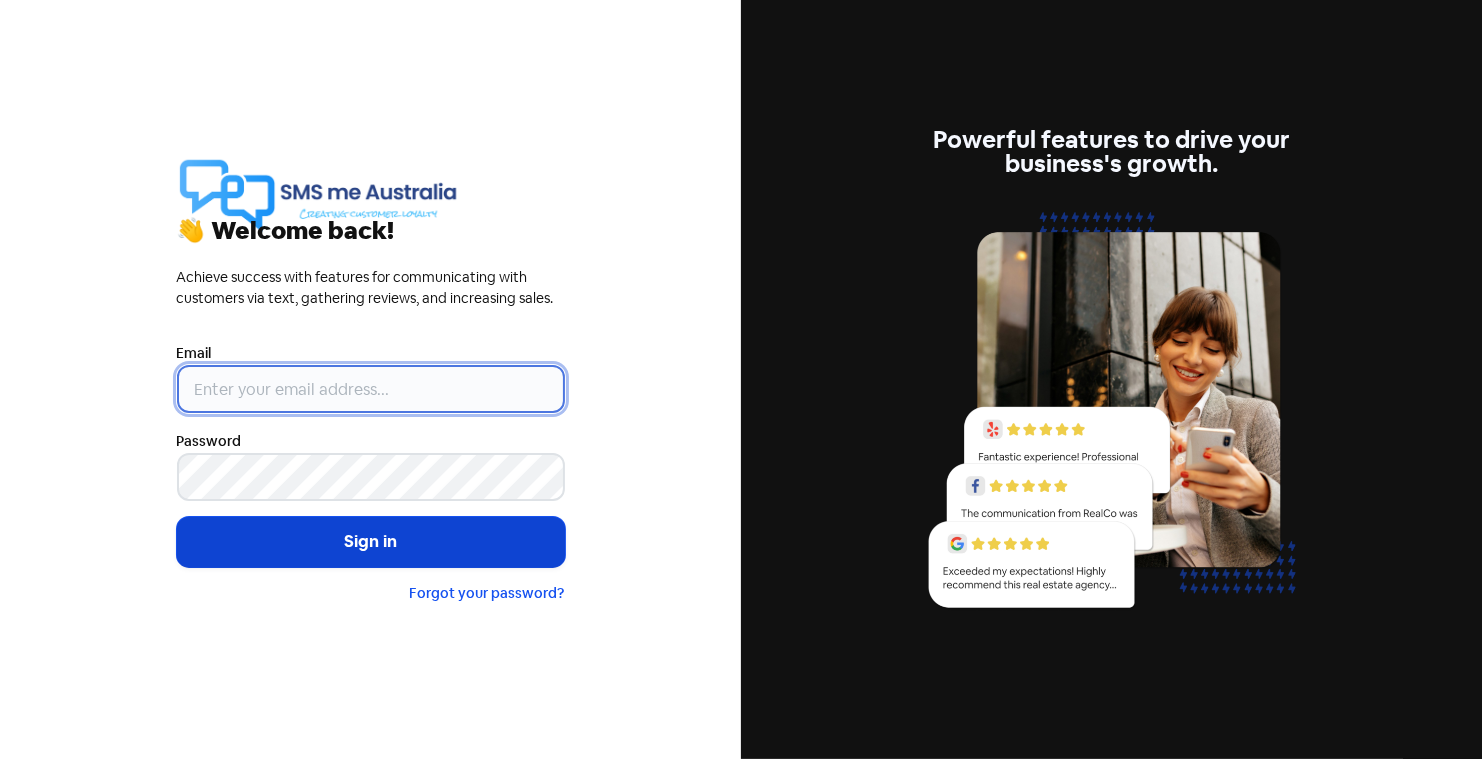 type on "[USERNAME]@example.com" 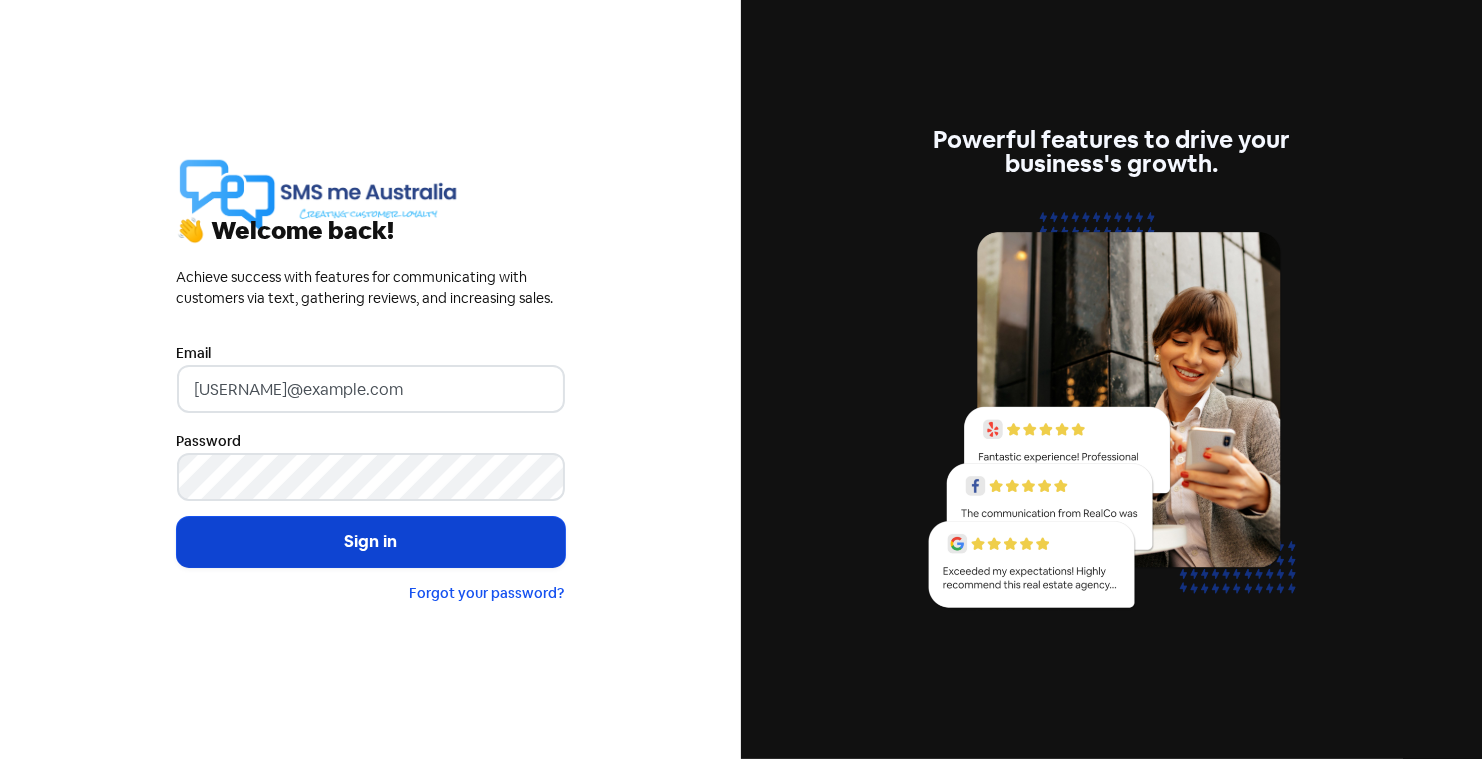 click on "Sign in" at bounding box center (371, 542) 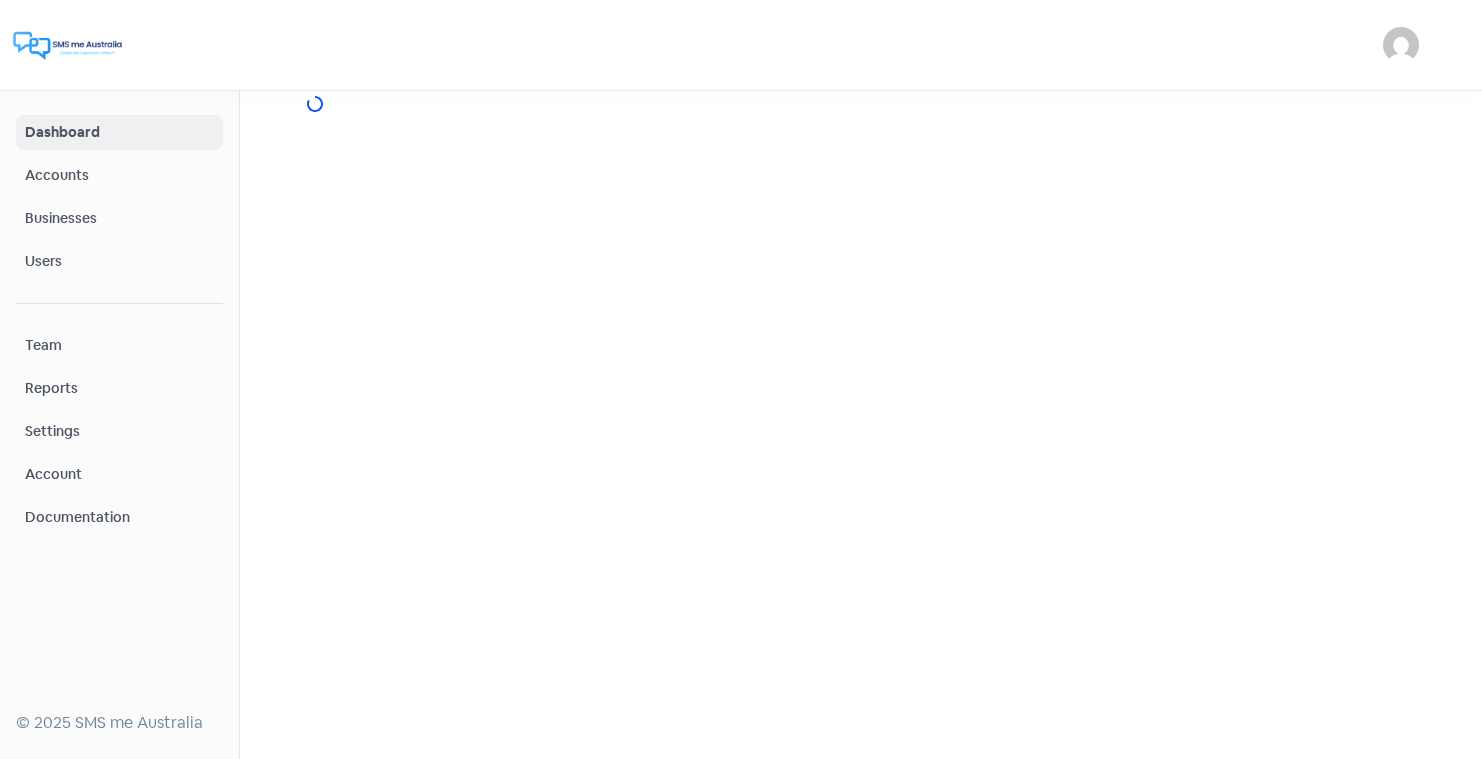 scroll, scrollTop: 0, scrollLeft: 0, axis: both 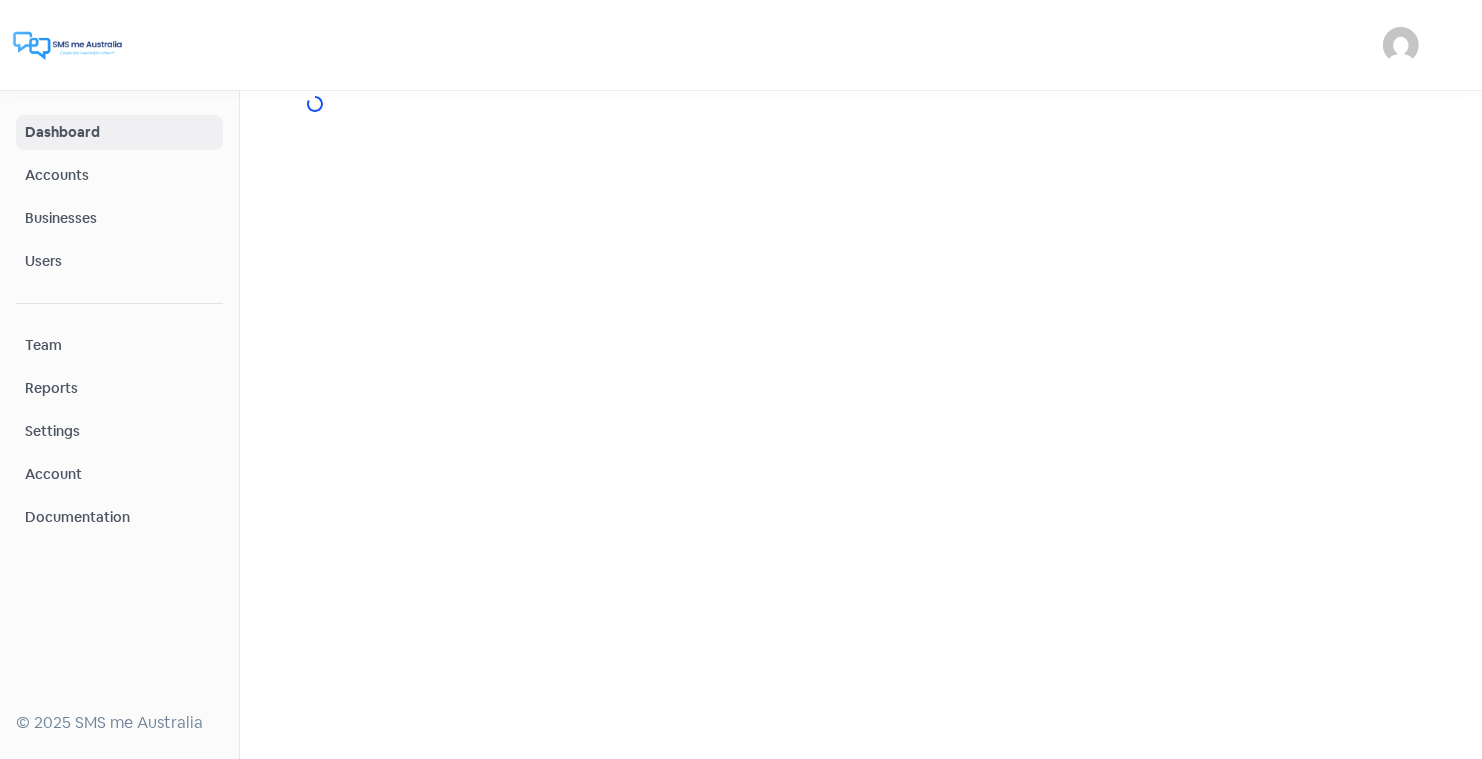 click on "Businesses" at bounding box center (119, 218) 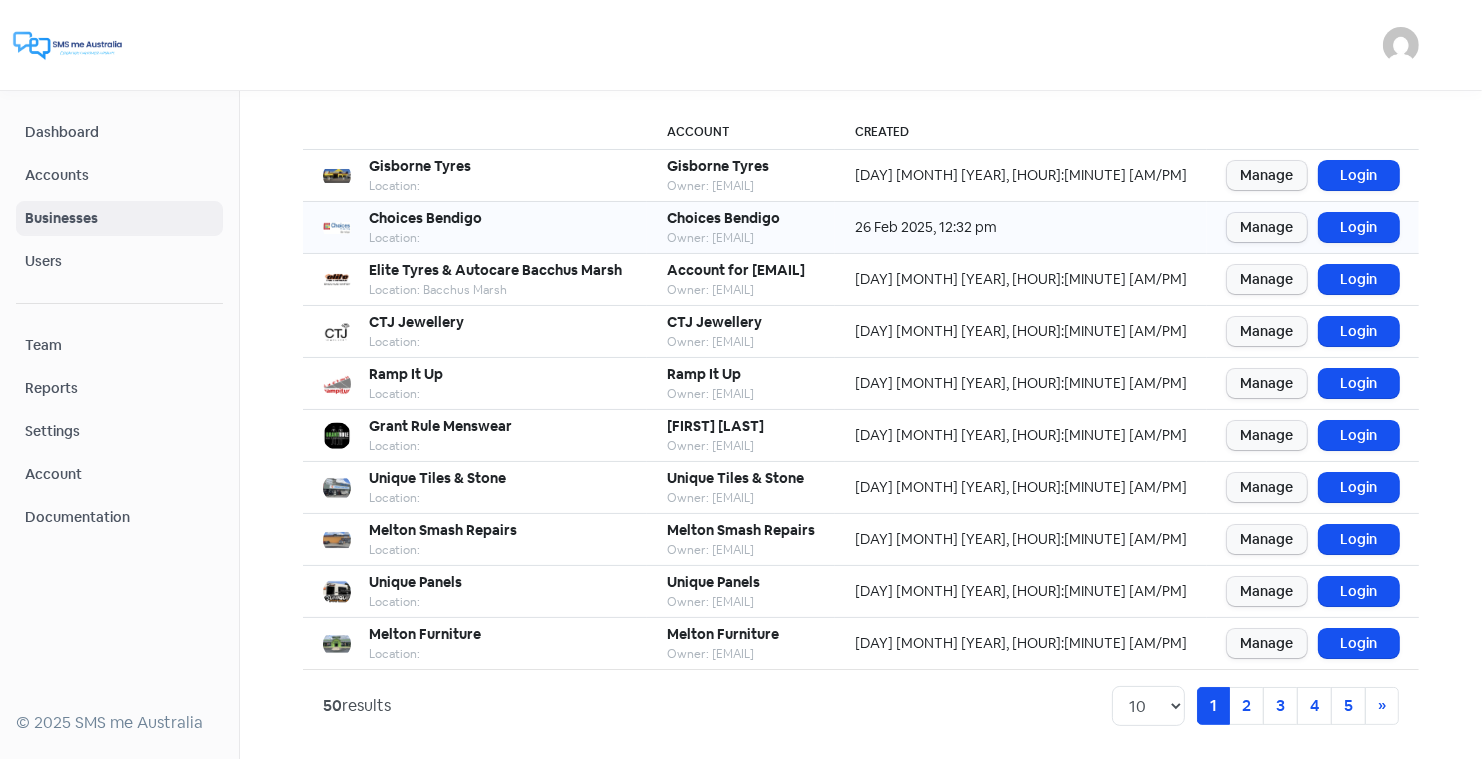 scroll, scrollTop: 144, scrollLeft: 0, axis: vertical 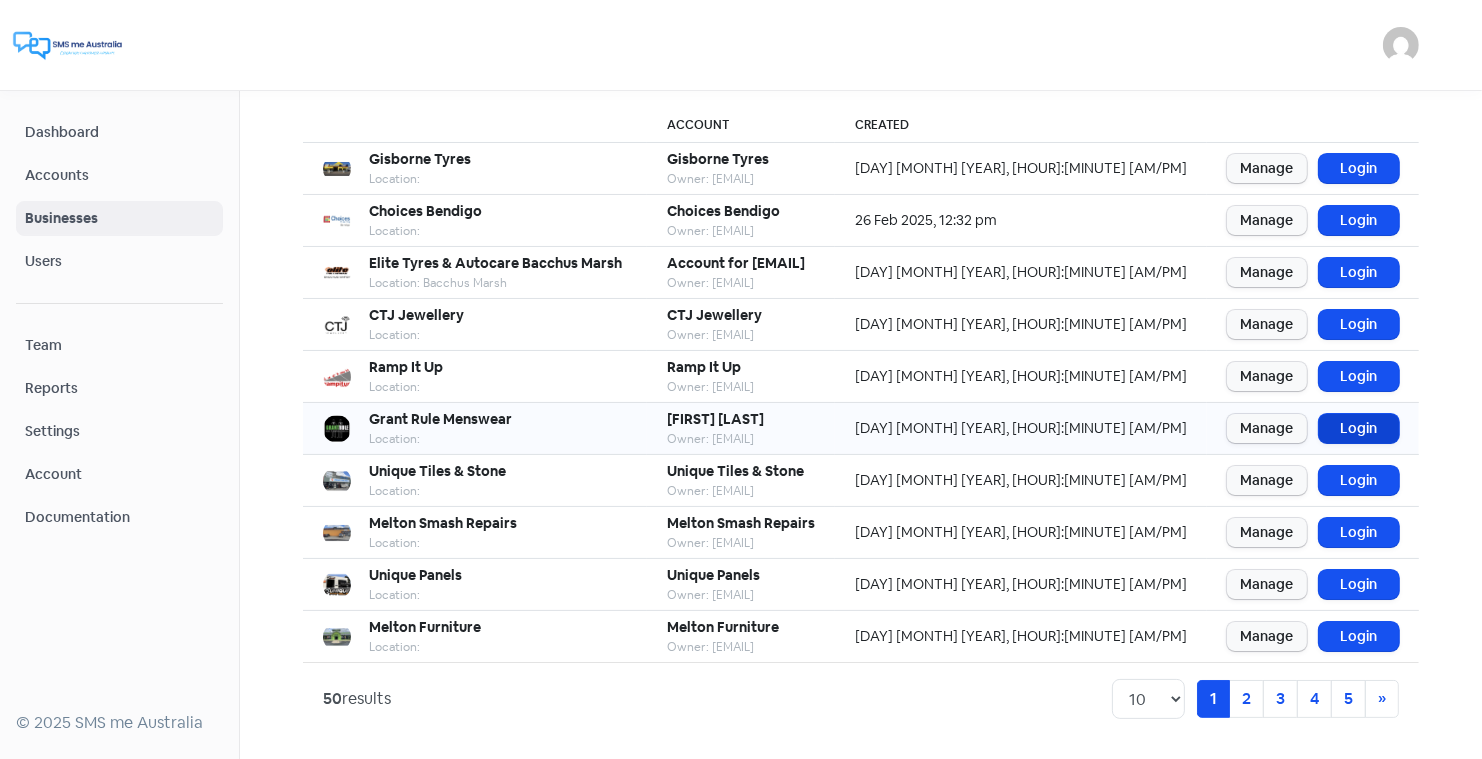 click on "Login" at bounding box center [1359, 428] 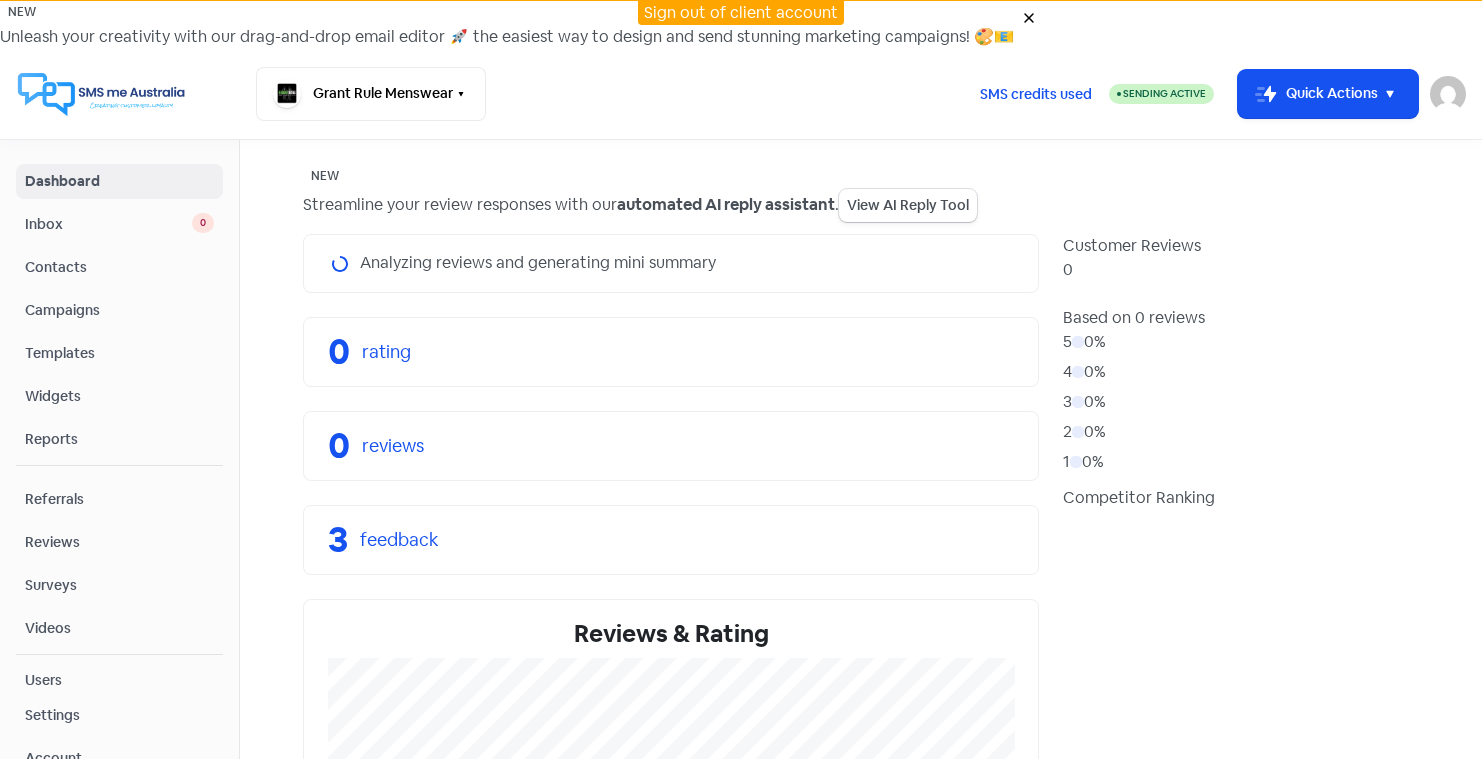 scroll, scrollTop: 0, scrollLeft: 0, axis: both 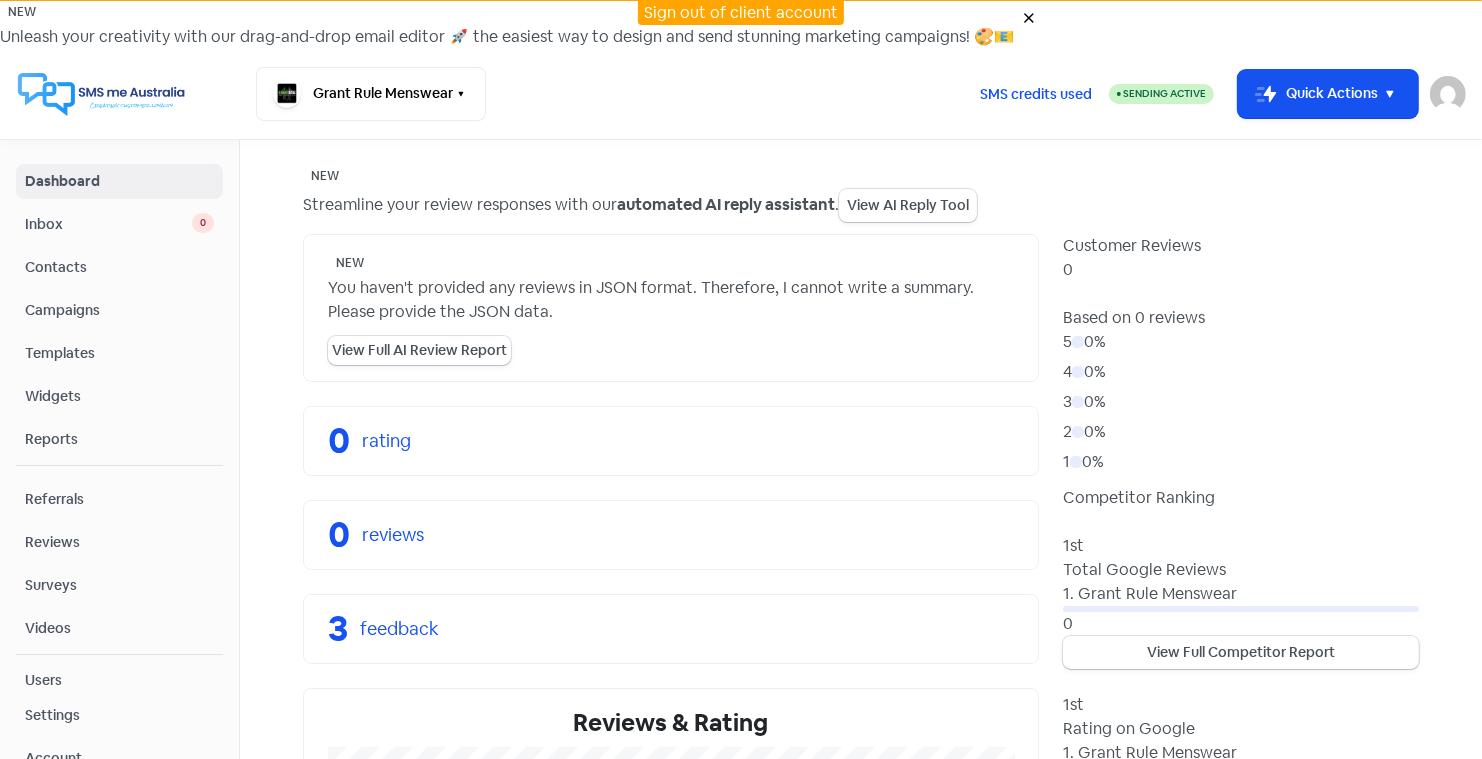 click on "Contacts" at bounding box center [119, 267] 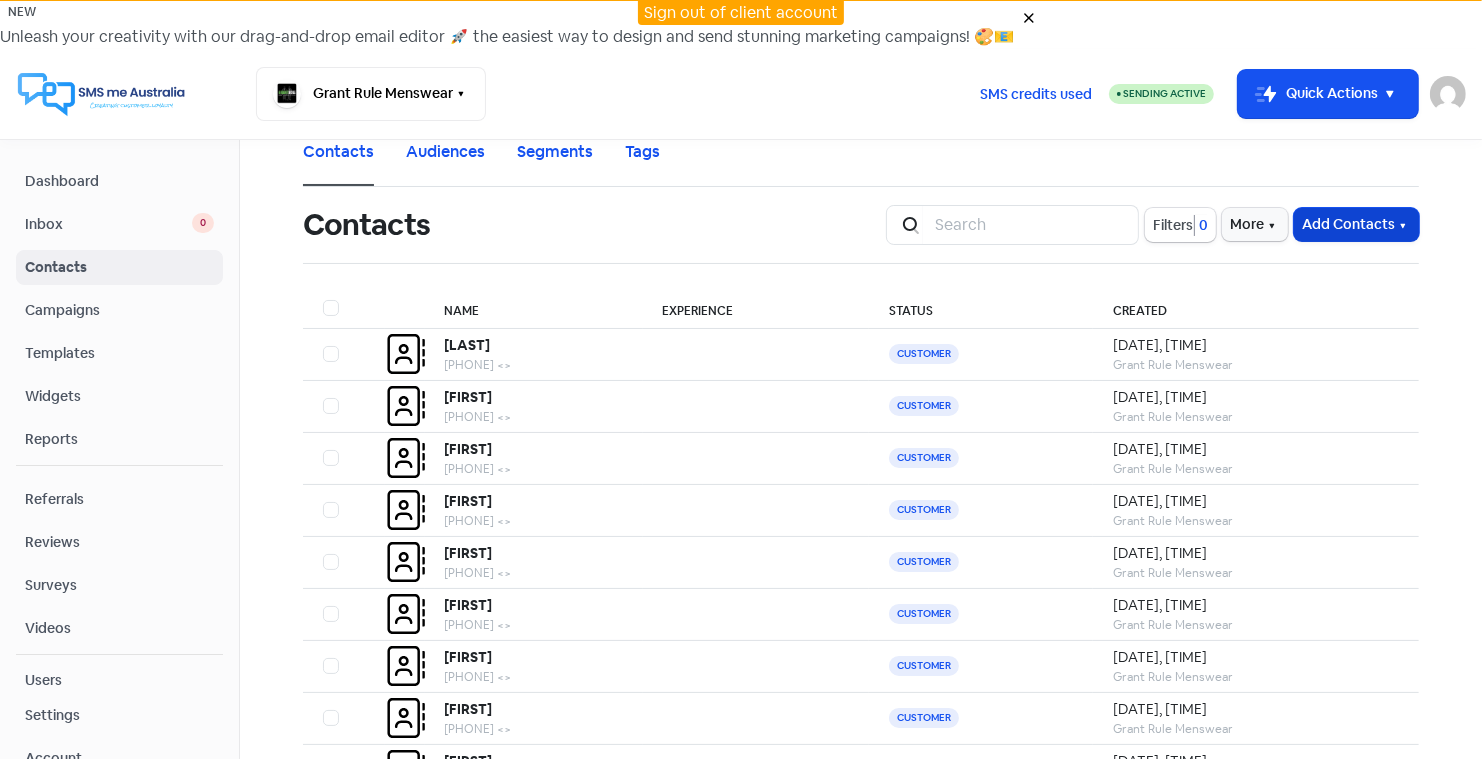 click on "Add Contacts" at bounding box center [1356, 224] 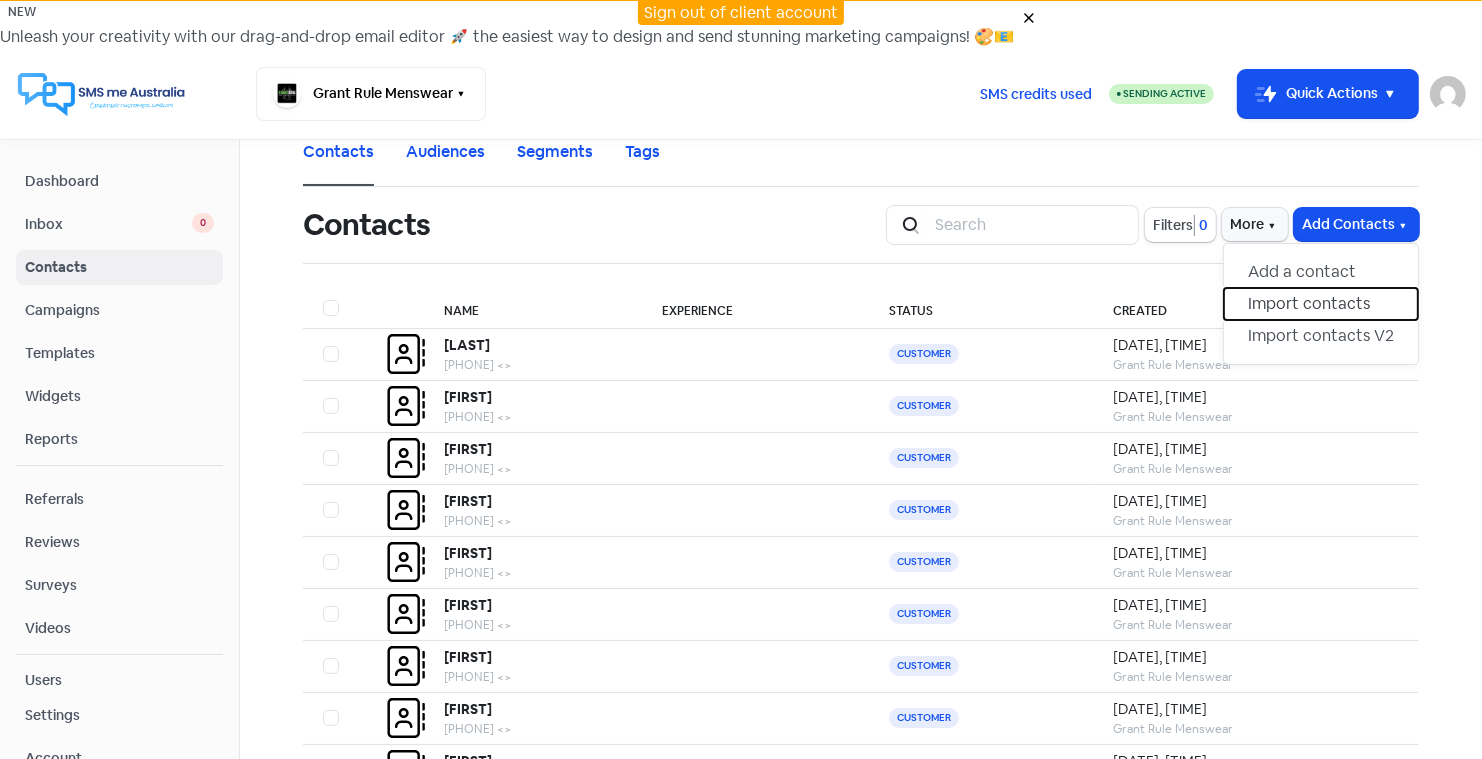 click on "Import contacts" at bounding box center [1321, 304] 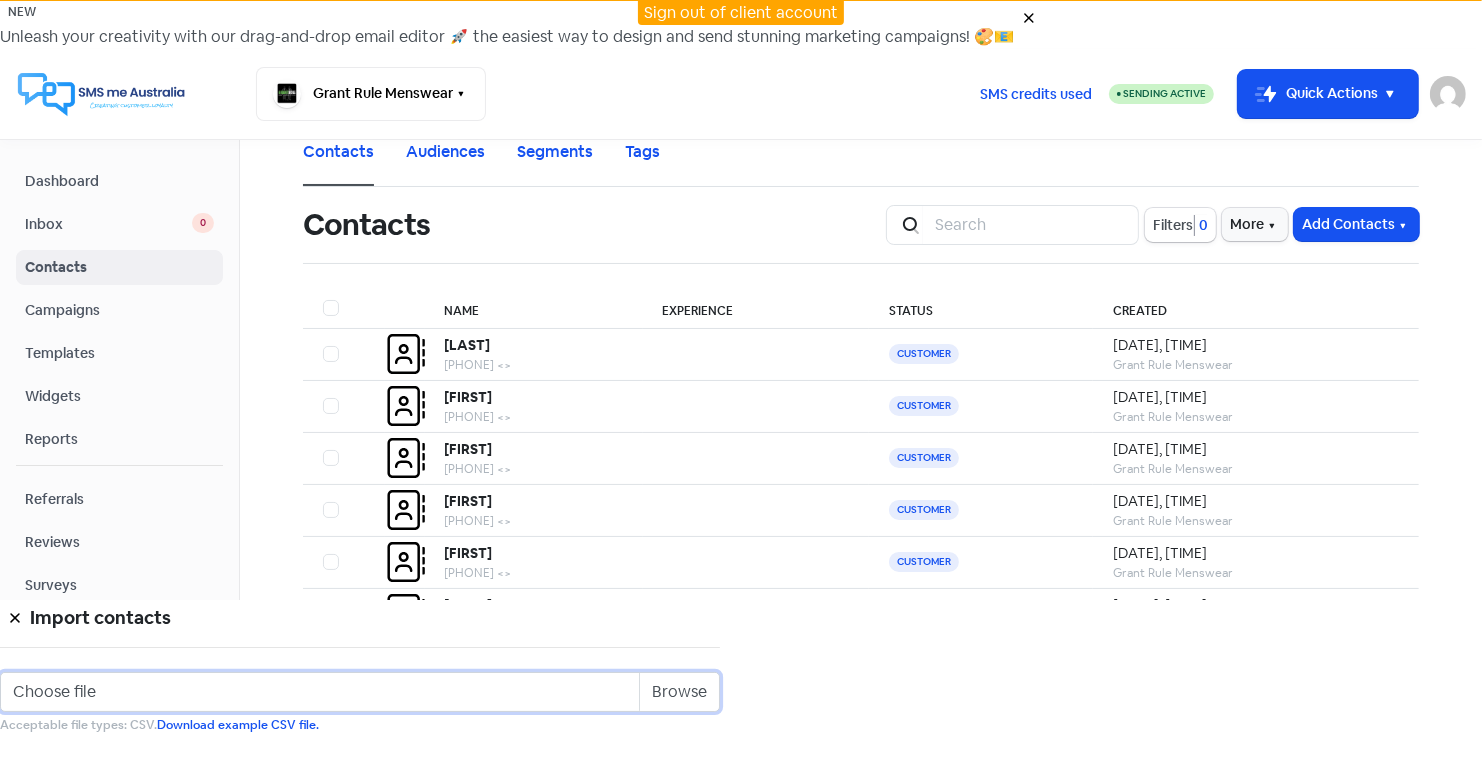 click on "Choose file" at bounding box center (360, 692) 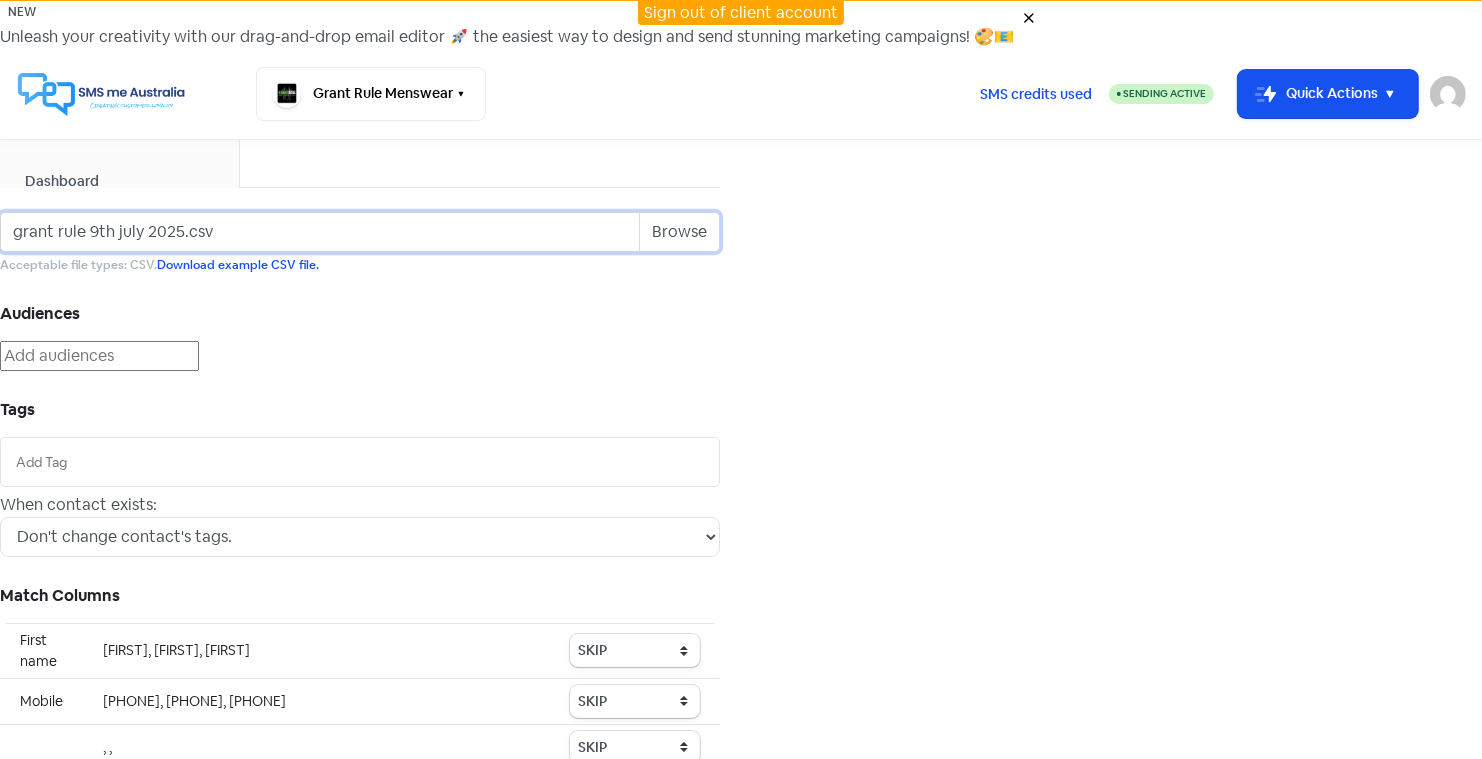 scroll, scrollTop: 61, scrollLeft: 0, axis: vertical 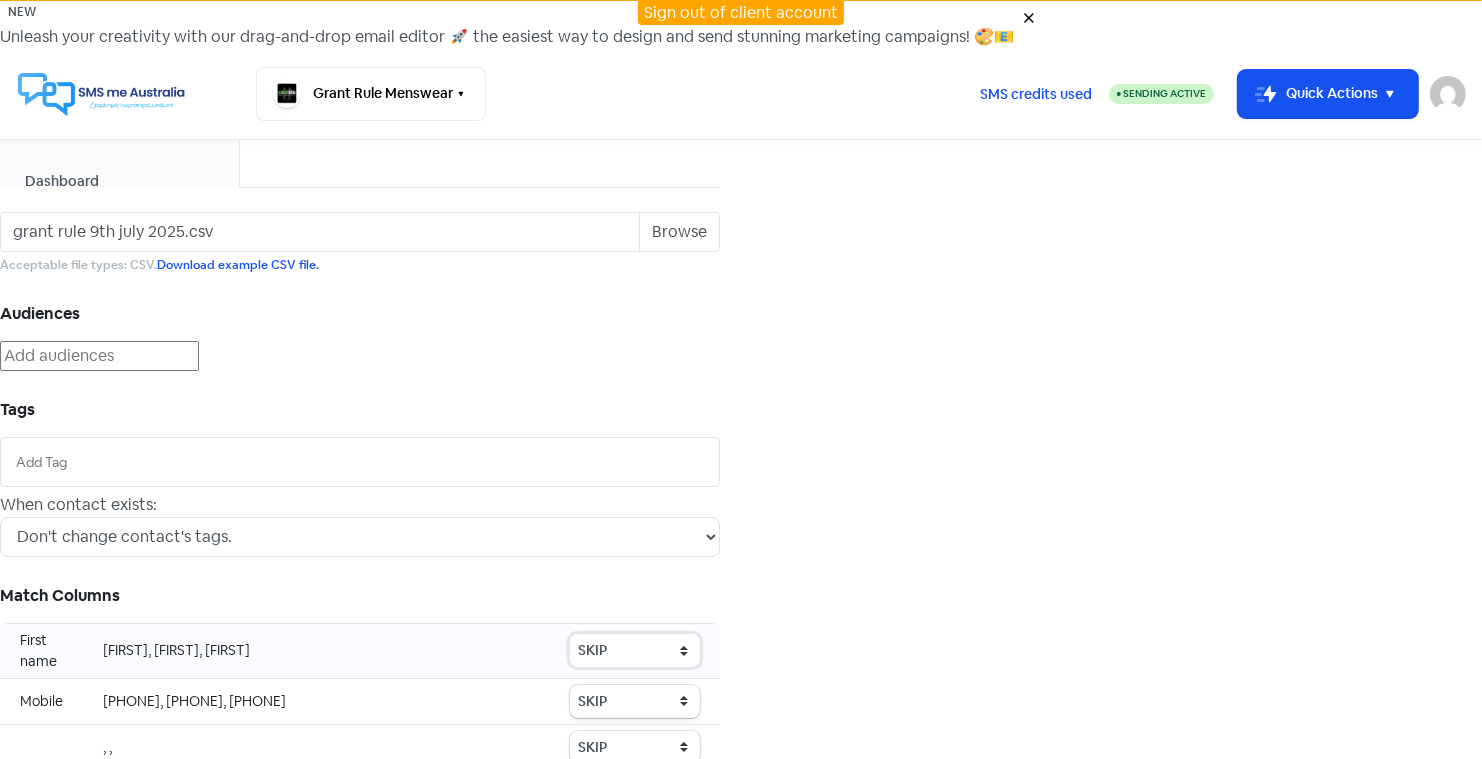 click on "SKIP First name  Last name  Mobile number  Email address  Contact status" at bounding box center (635, 650) 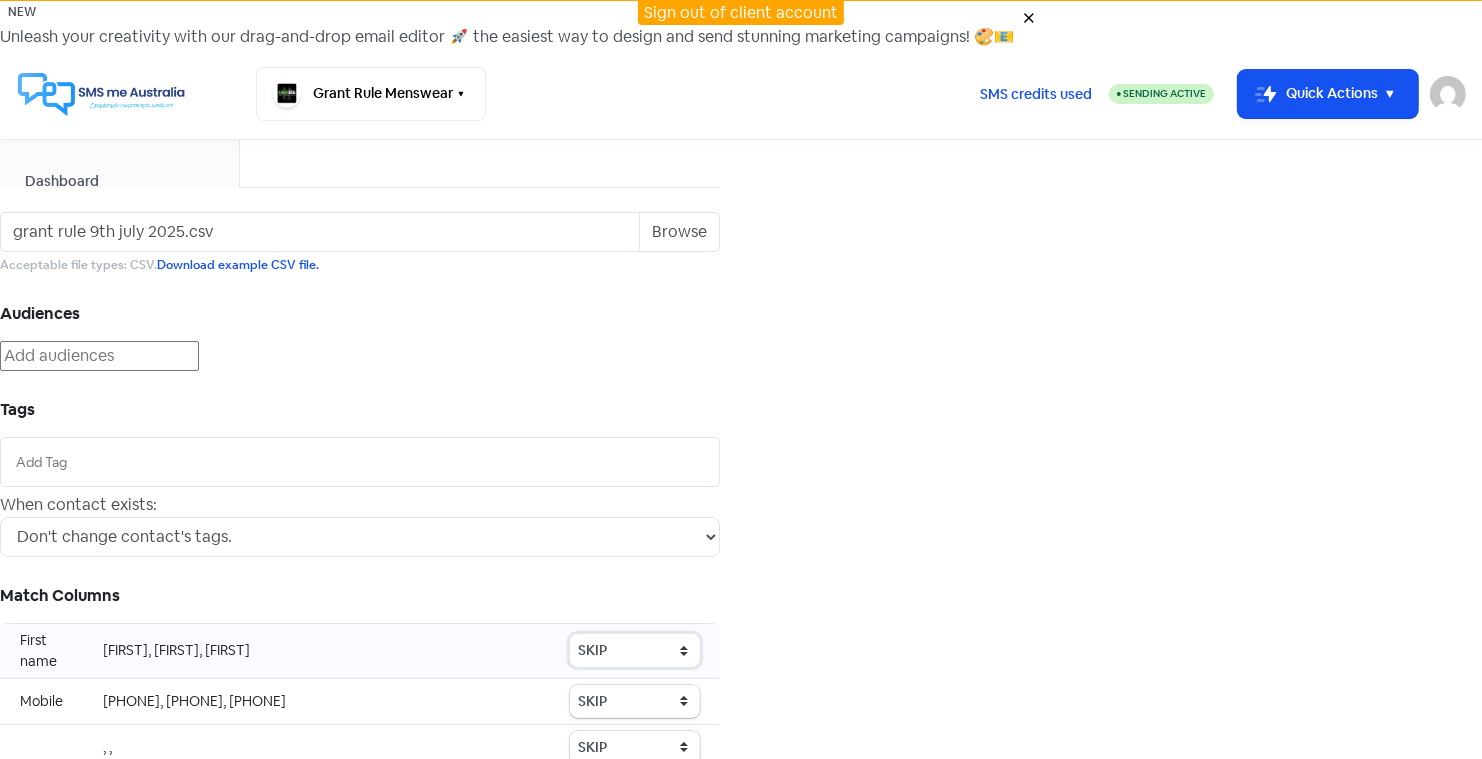 select on "first_name" 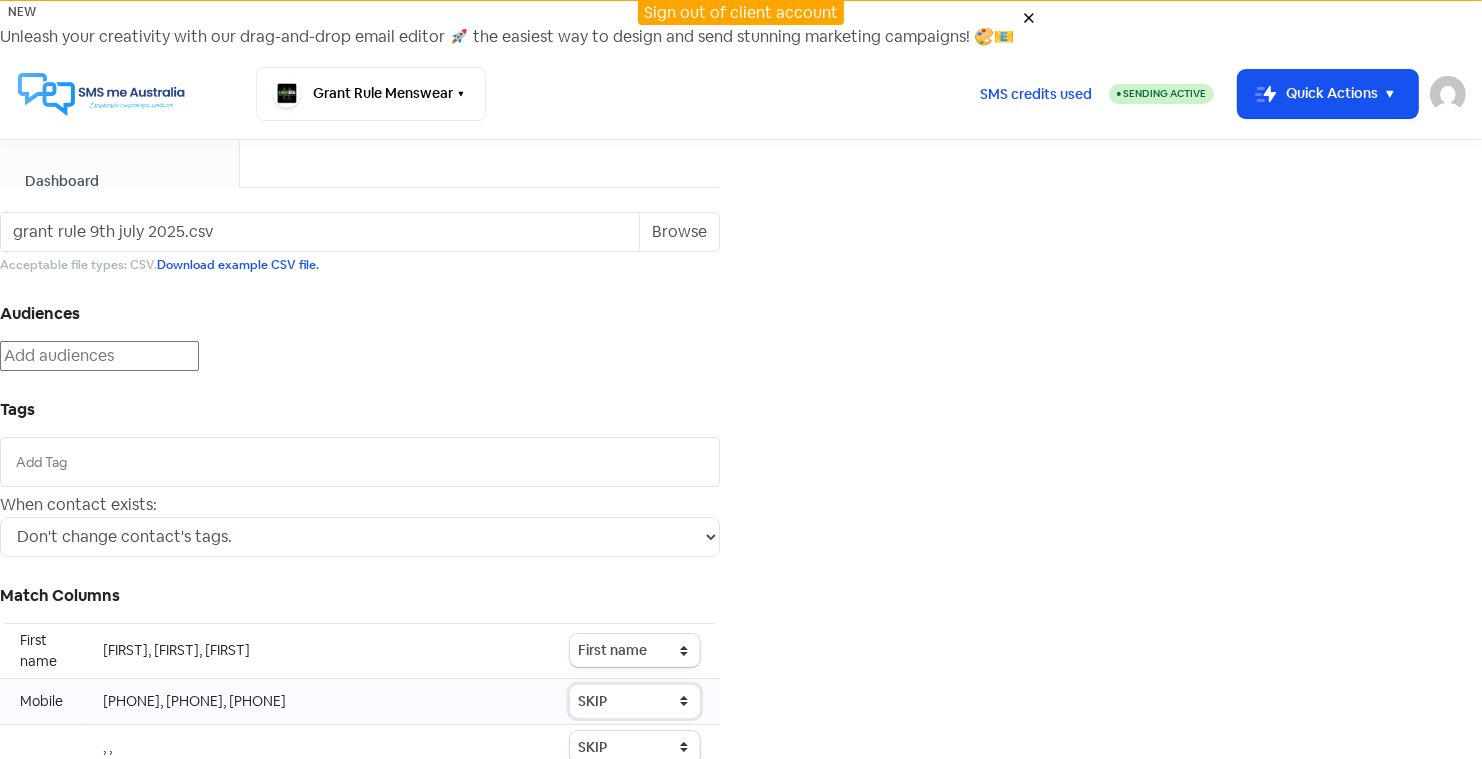 click on "SKIP First name  Last name  Mobile number  Email address  Contact status" at bounding box center (635, 650) 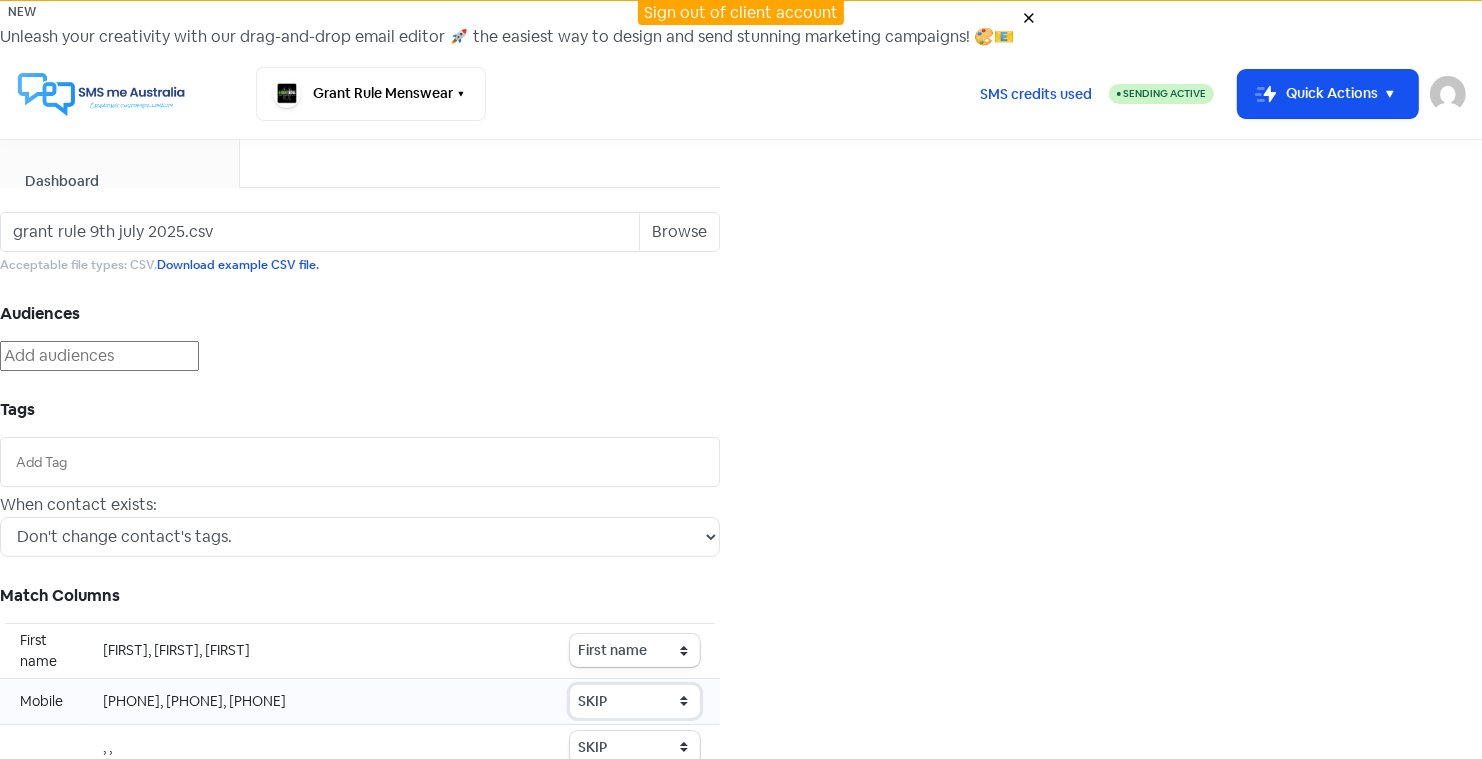 select on "phone" 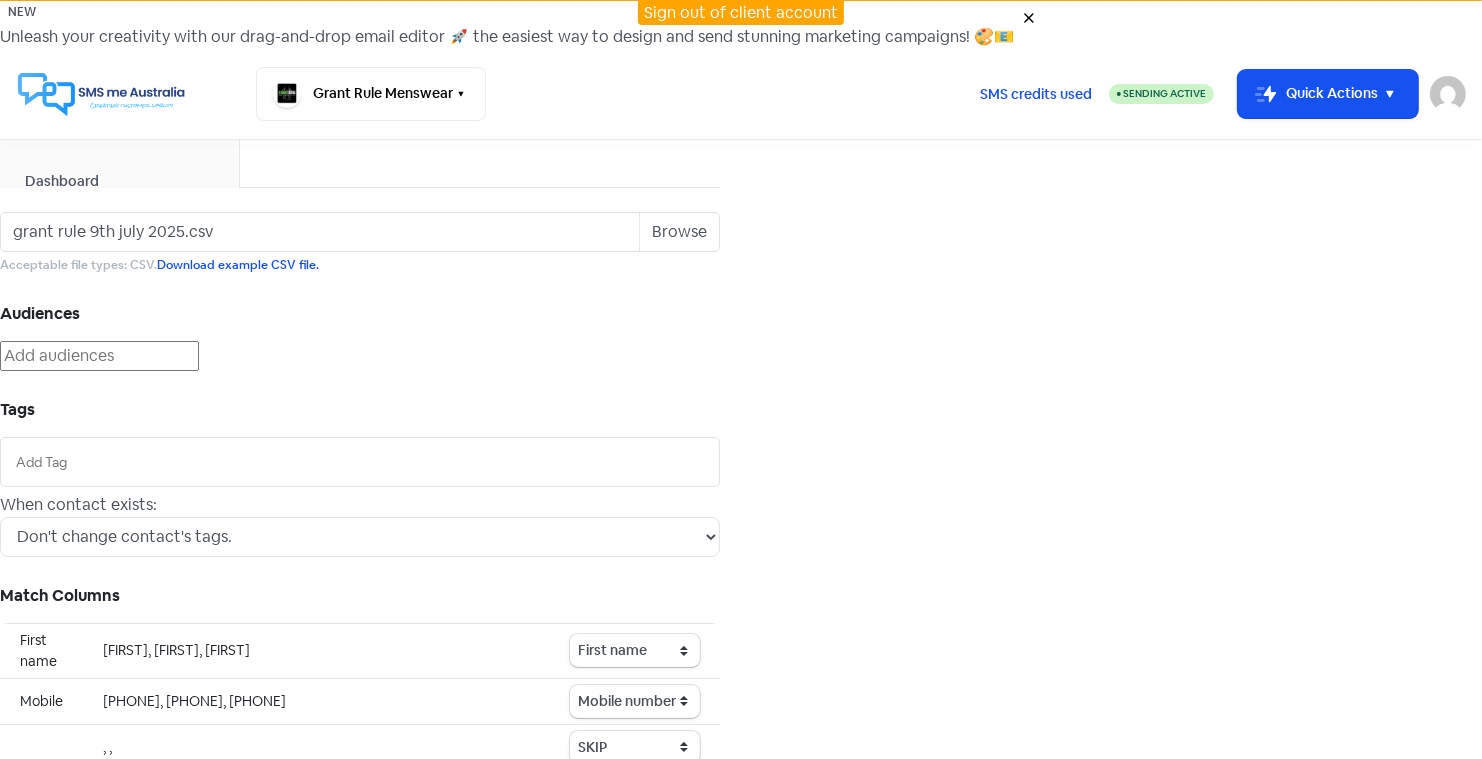 click on "Icon For Loading Import contacts" at bounding box center [360, 873] 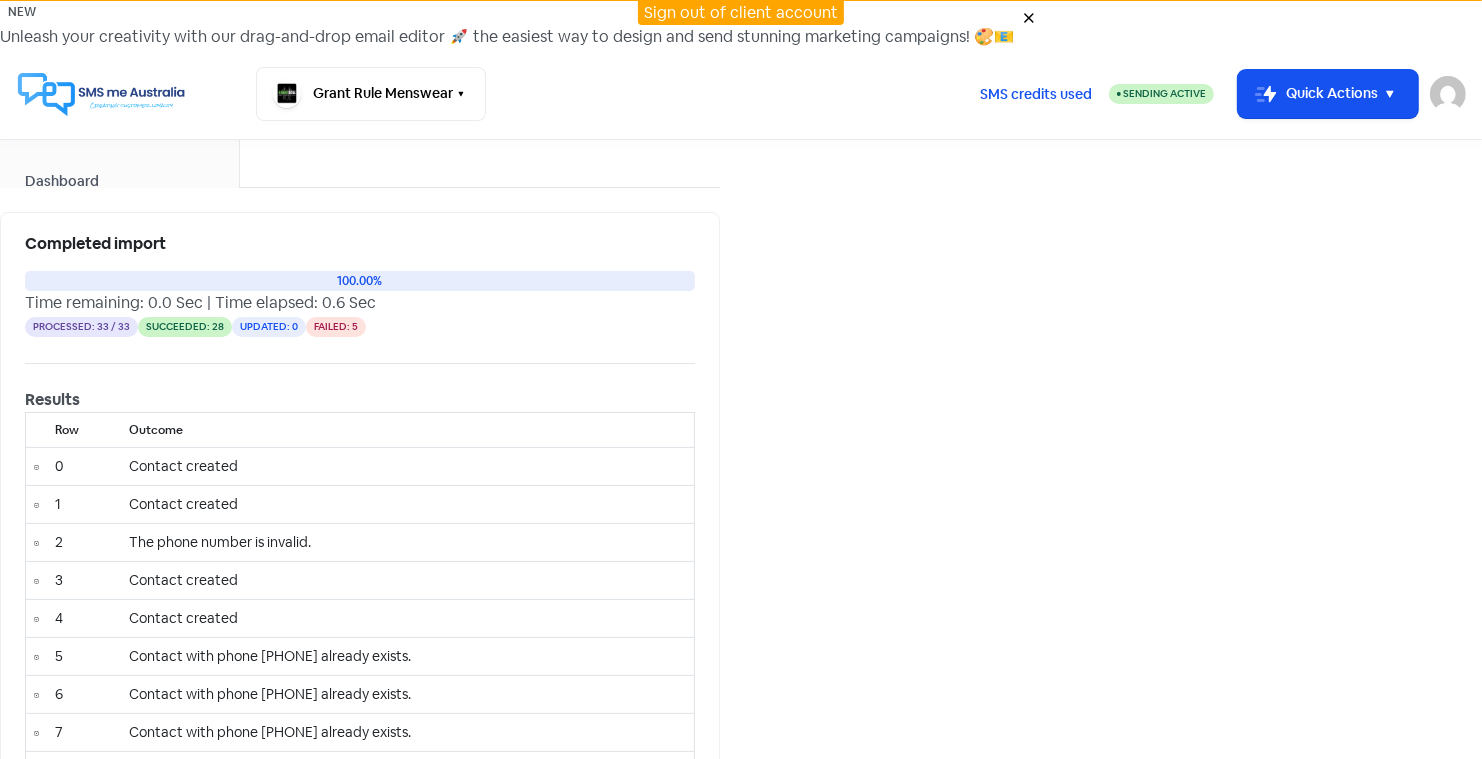 scroll, scrollTop: 0, scrollLeft: 0, axis: both 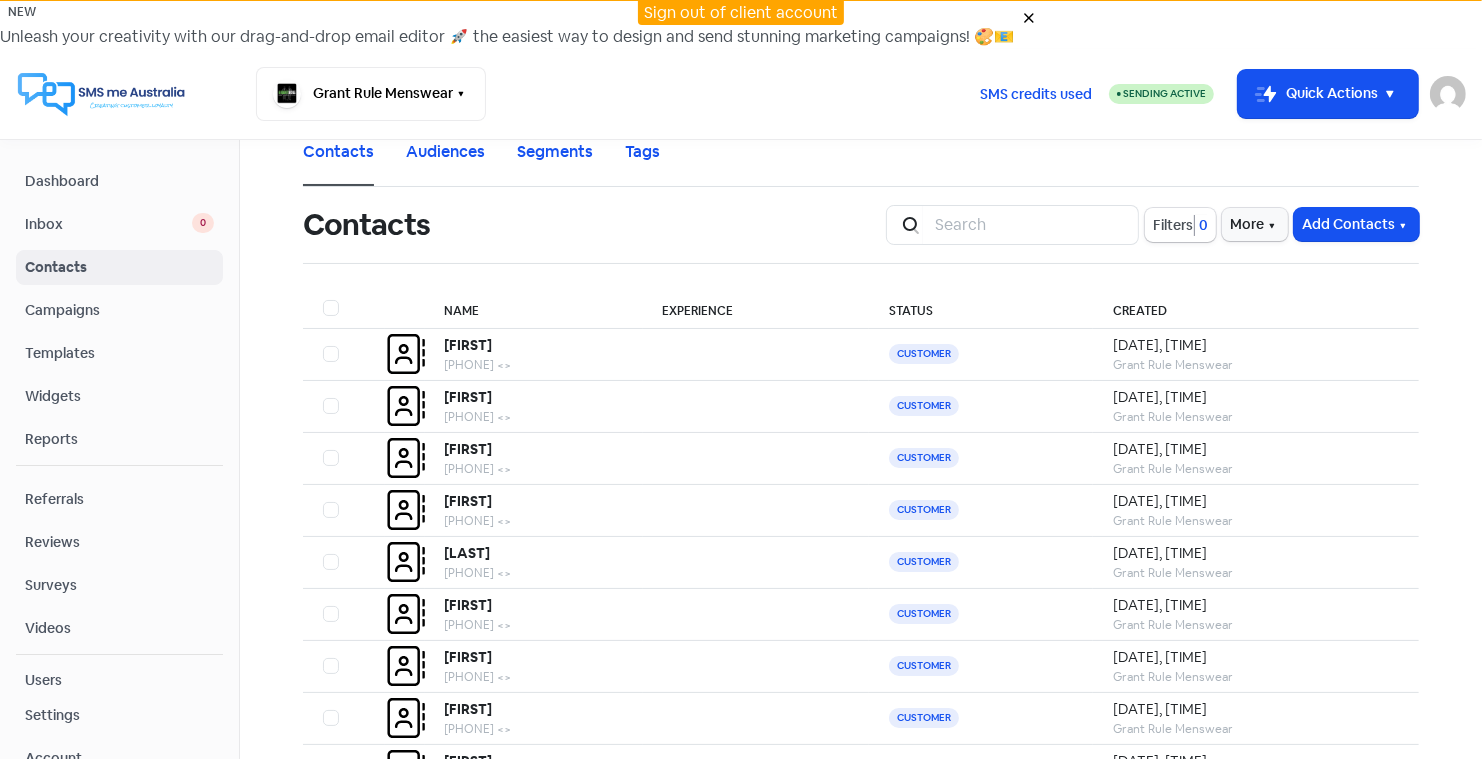 click on "Sign out of client account" at bounding box center [741, 12] 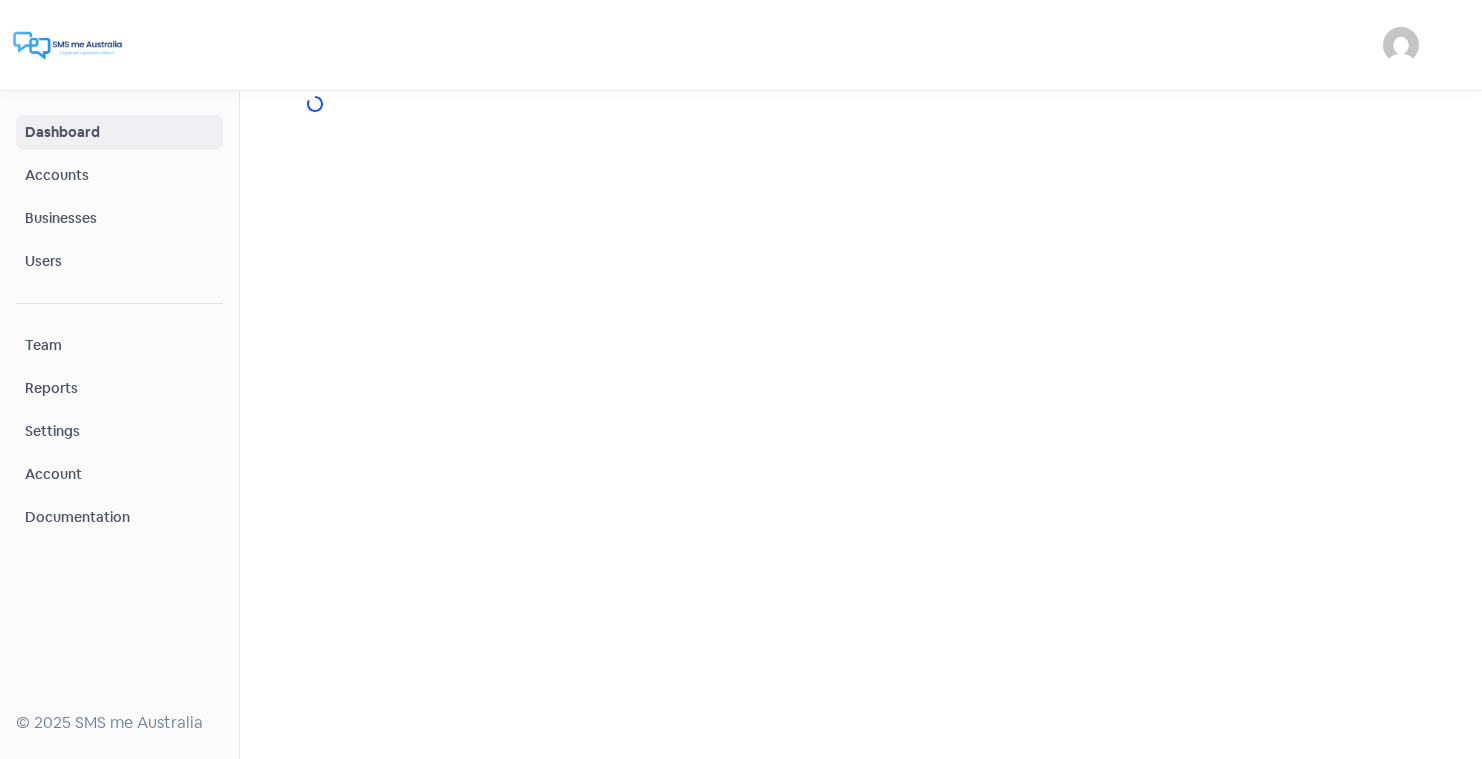 scroll, scrollTop: 0, scrollLeft: 0, axis: both 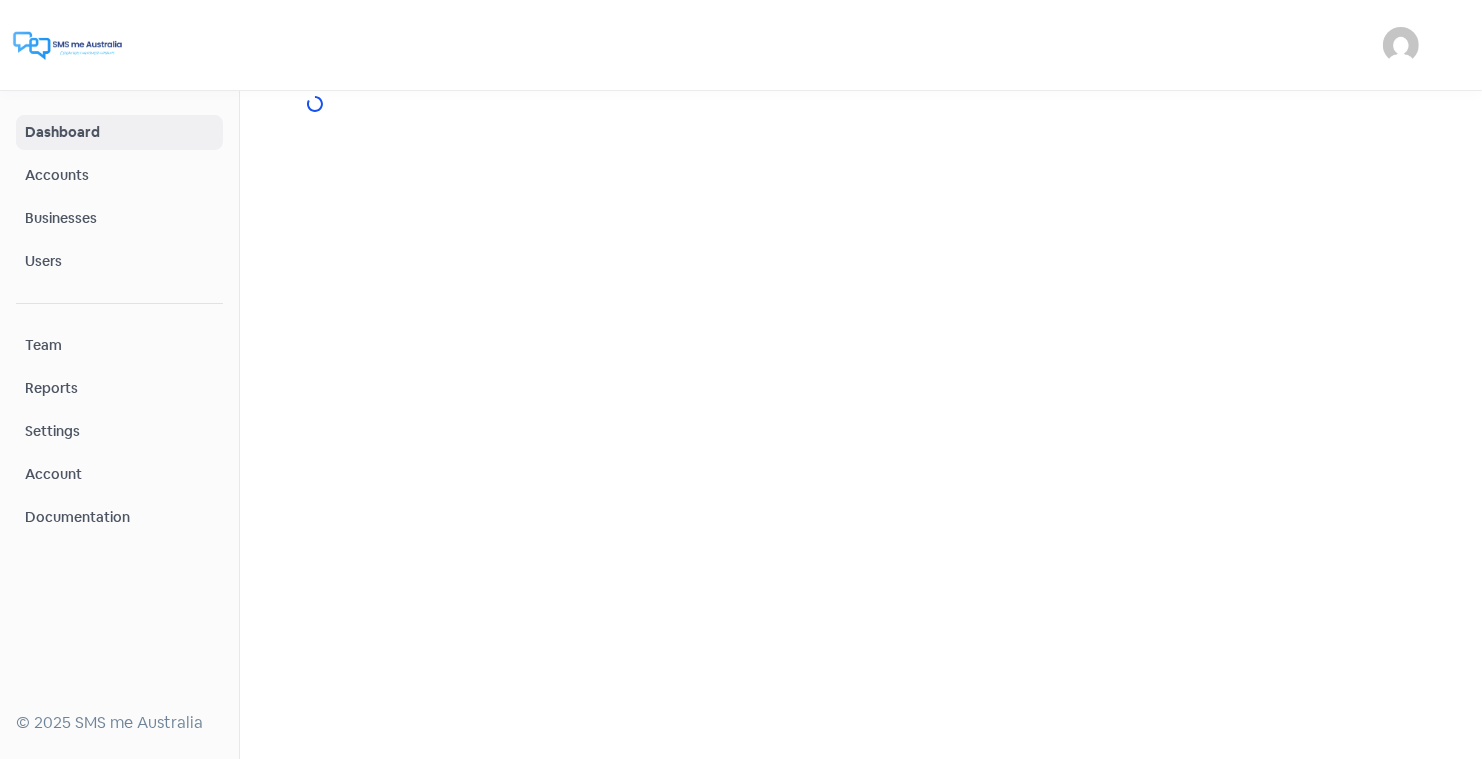 click on "Businesses" at bounding box center (119, 218) 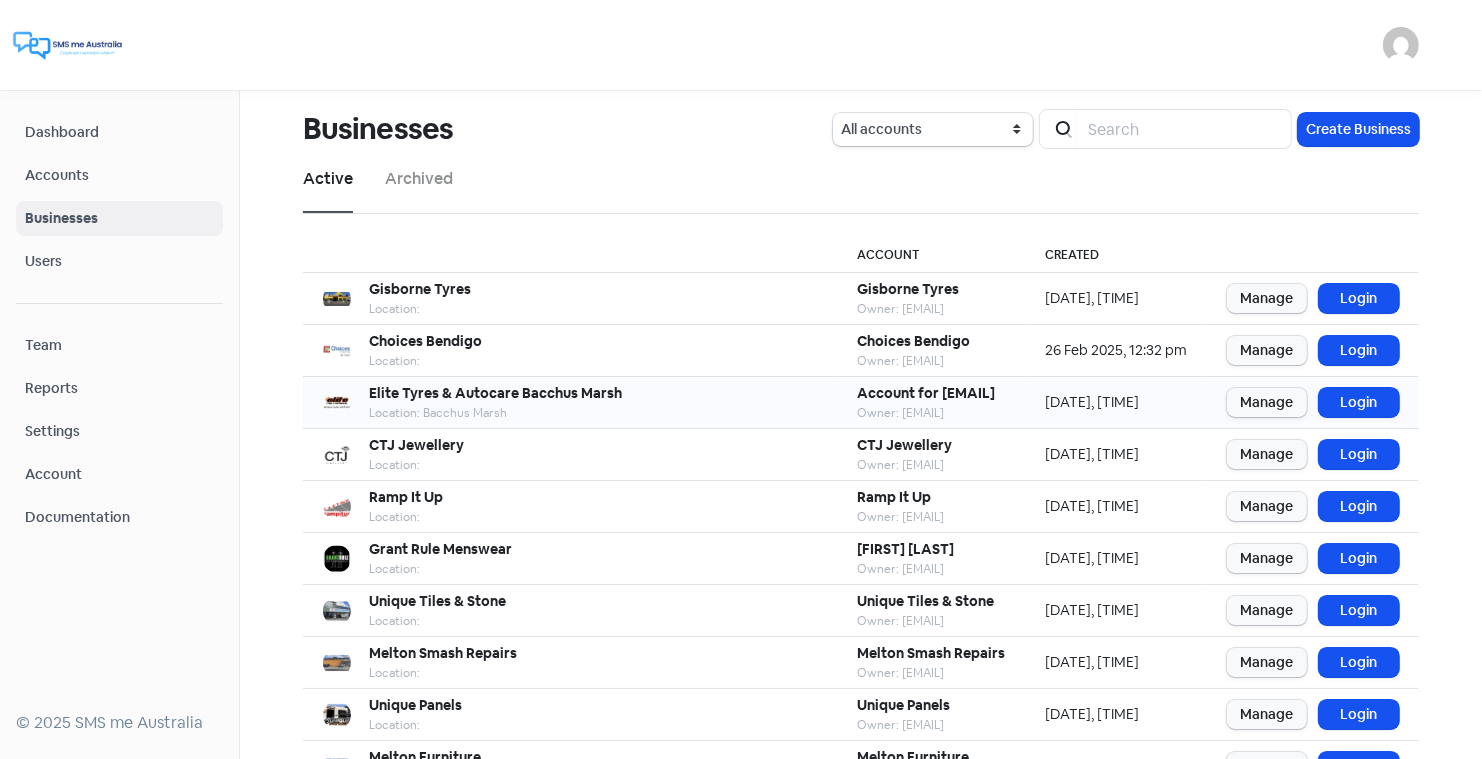 scroll, scrollTop: 243, scrollLeft: 0, axis: vertical 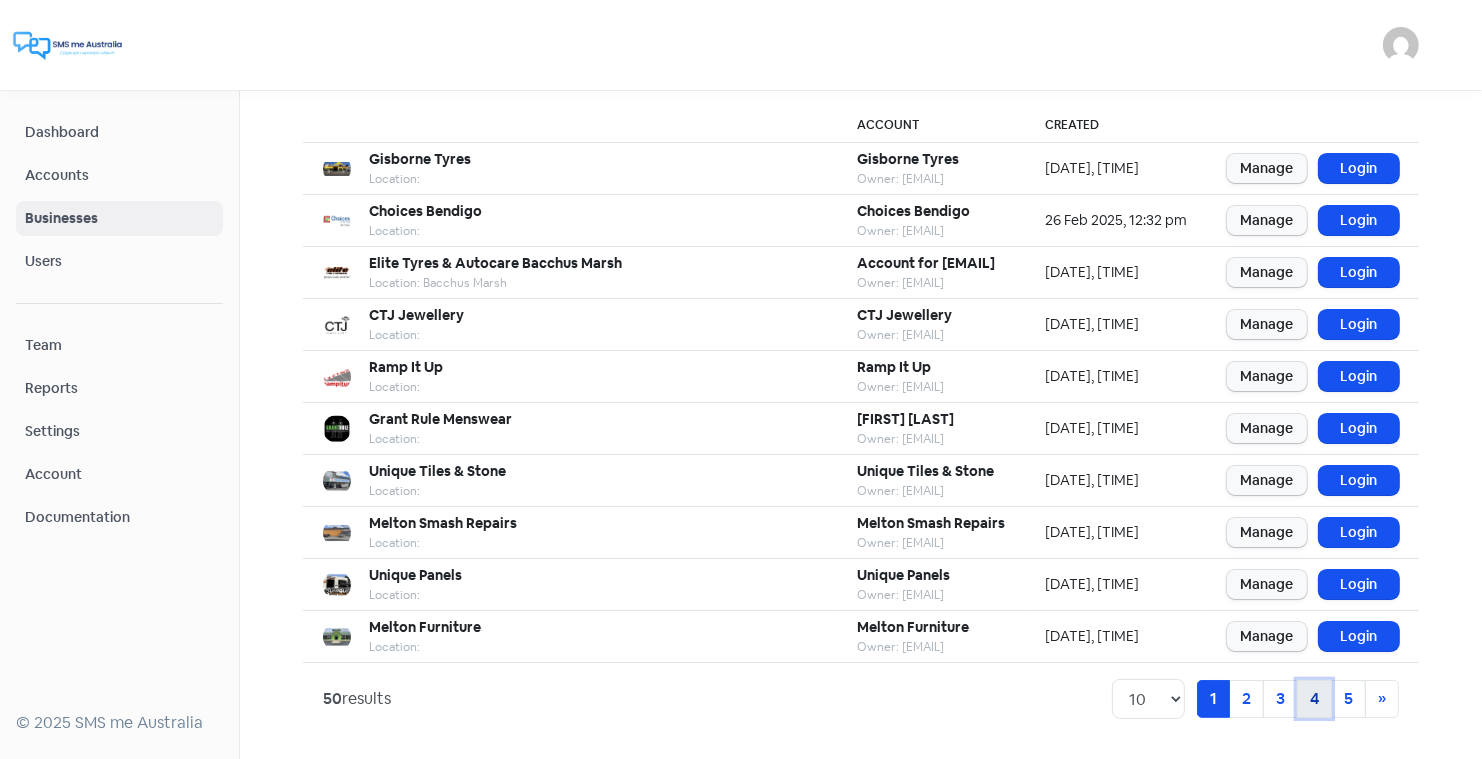 click on "4" at bounding box center [1213, 699] 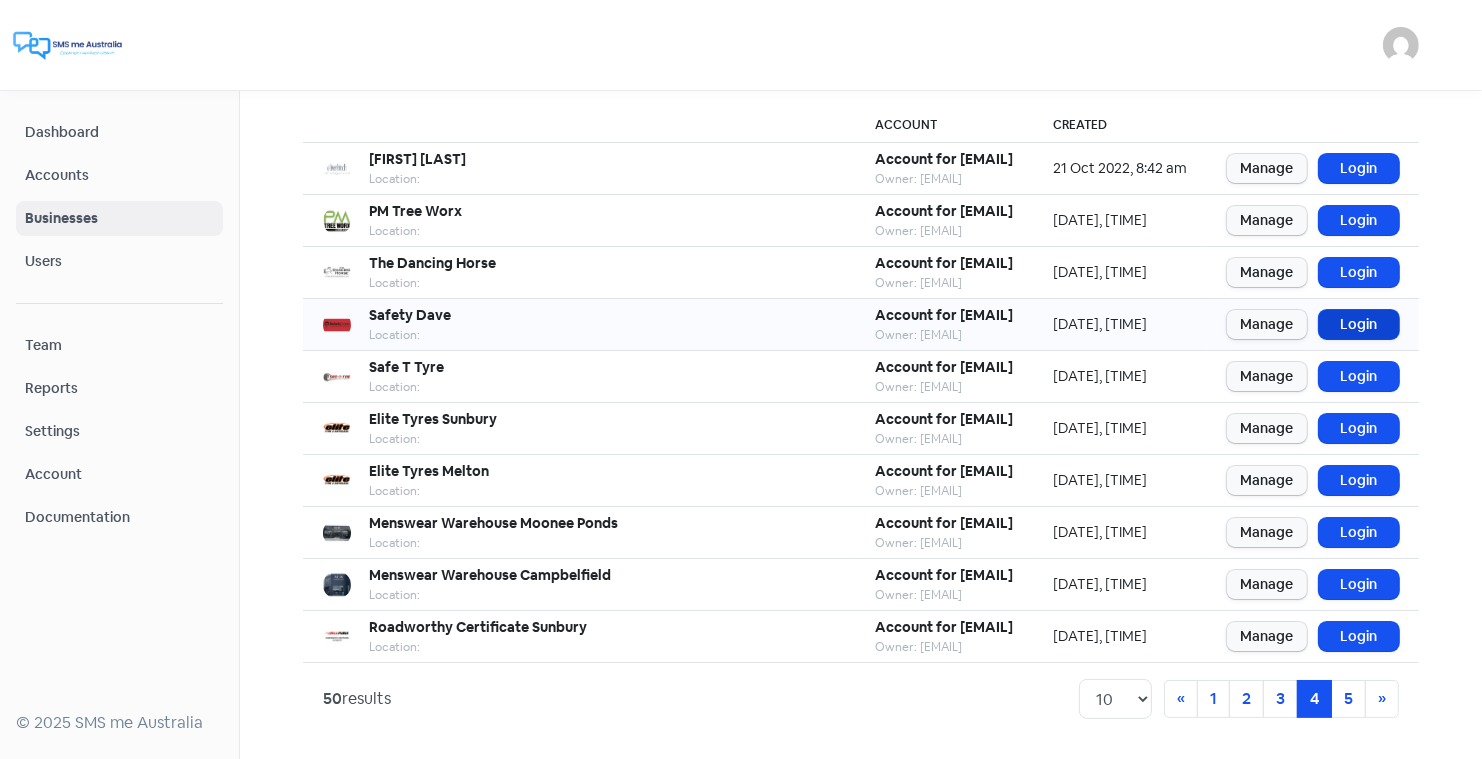 click on "Login" at bounding box center (1359, 324) 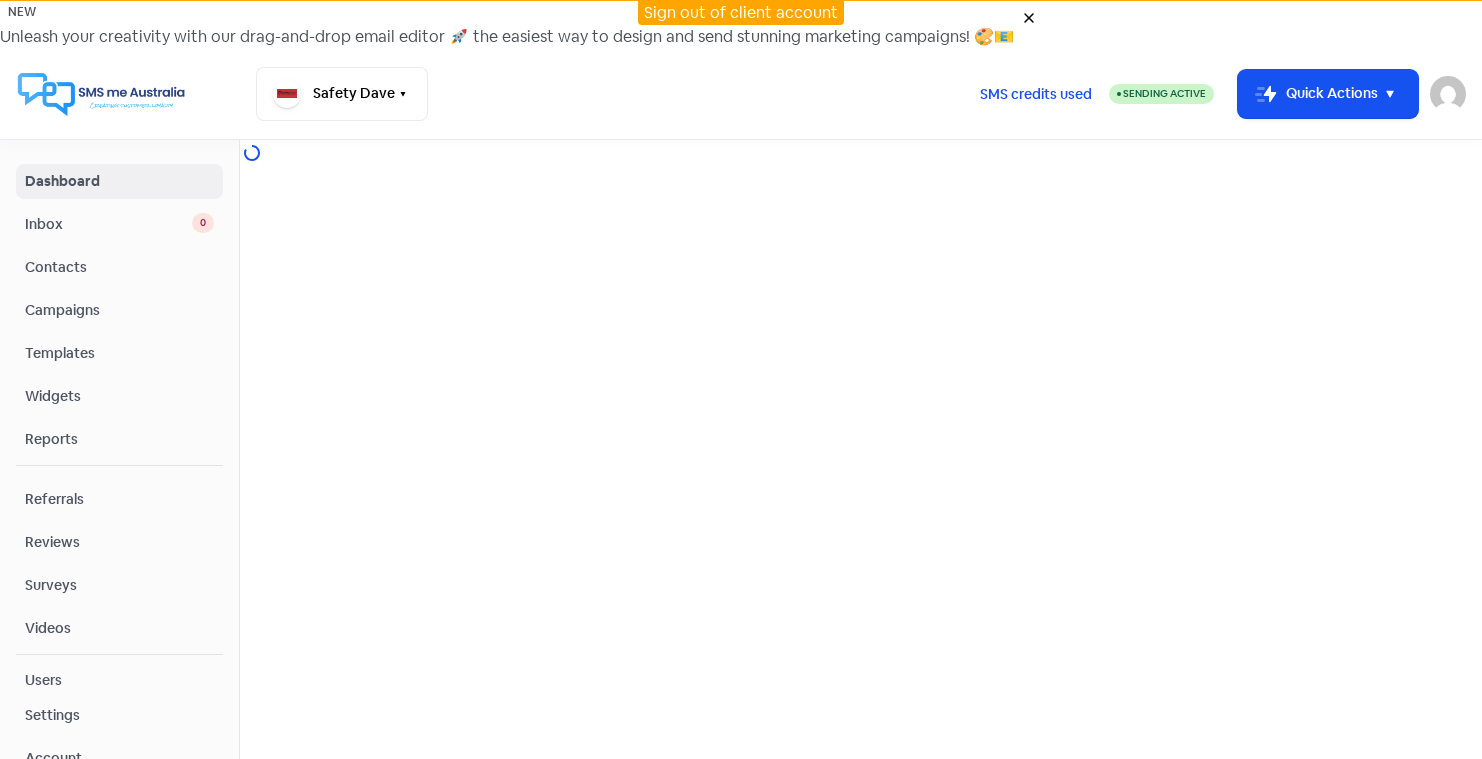 scroll, scrollTop: 0, scrollLeft: 0, axis: both 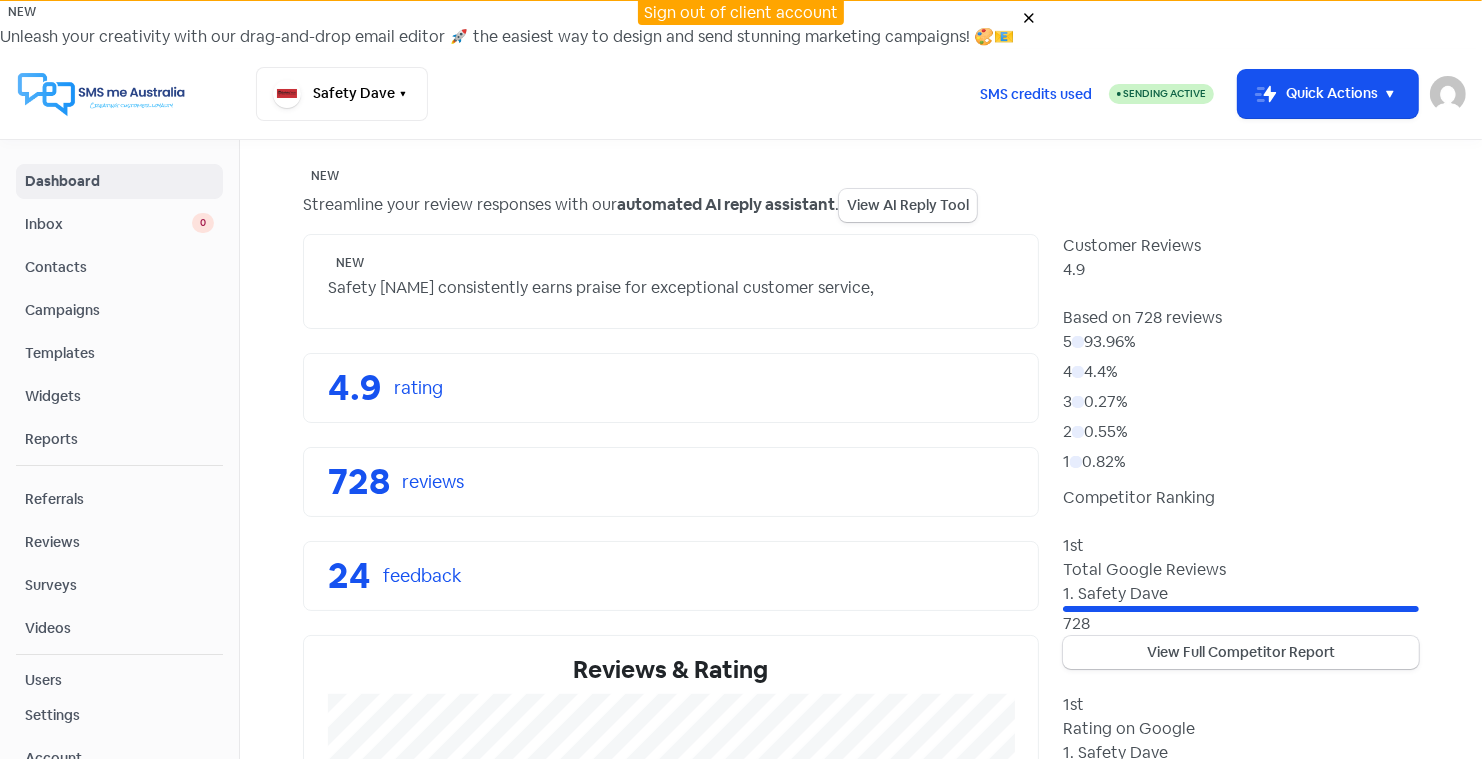 click on "Sign out of client account" at bounding box center (741, 12) 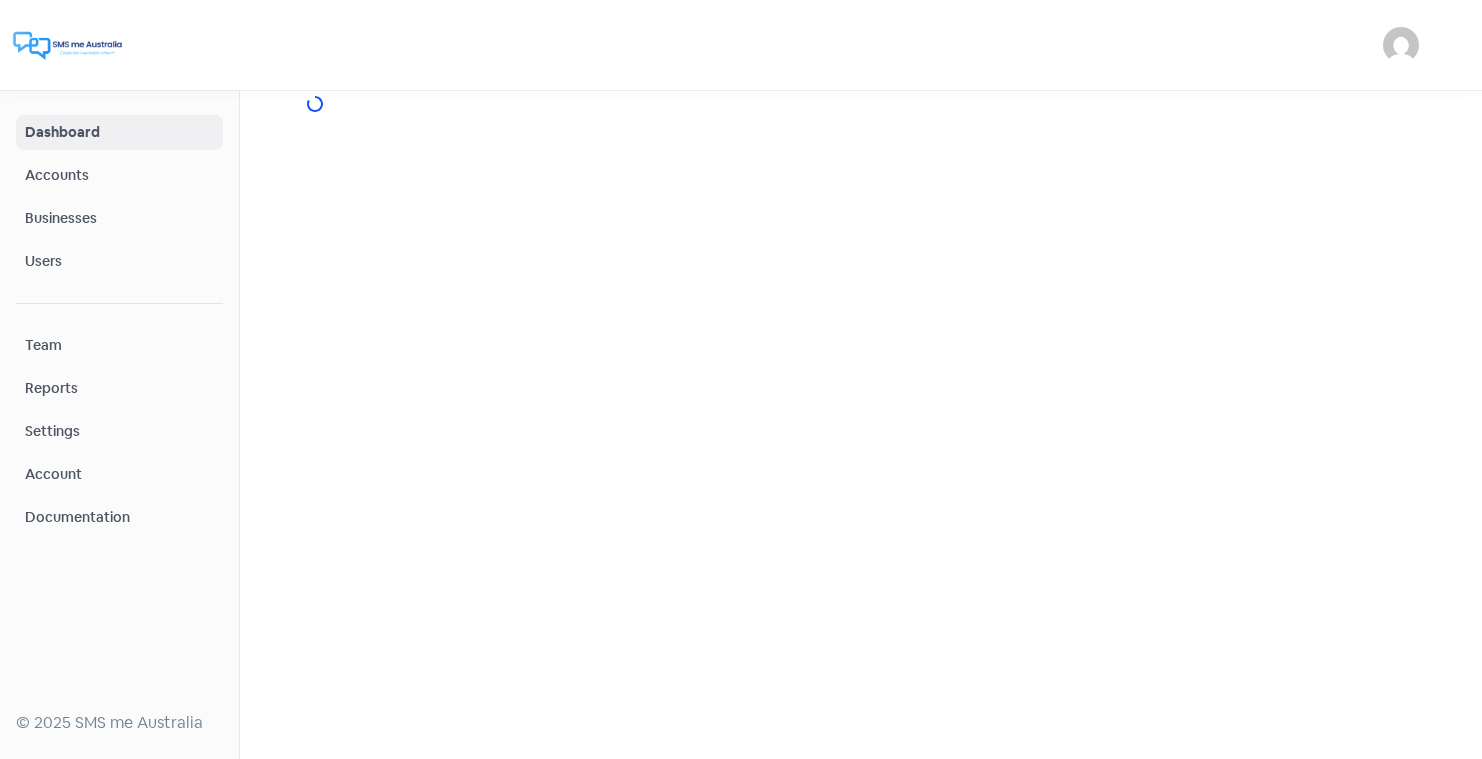 scroll, scrollTop: 0, scrollLeft: 0, axis: both 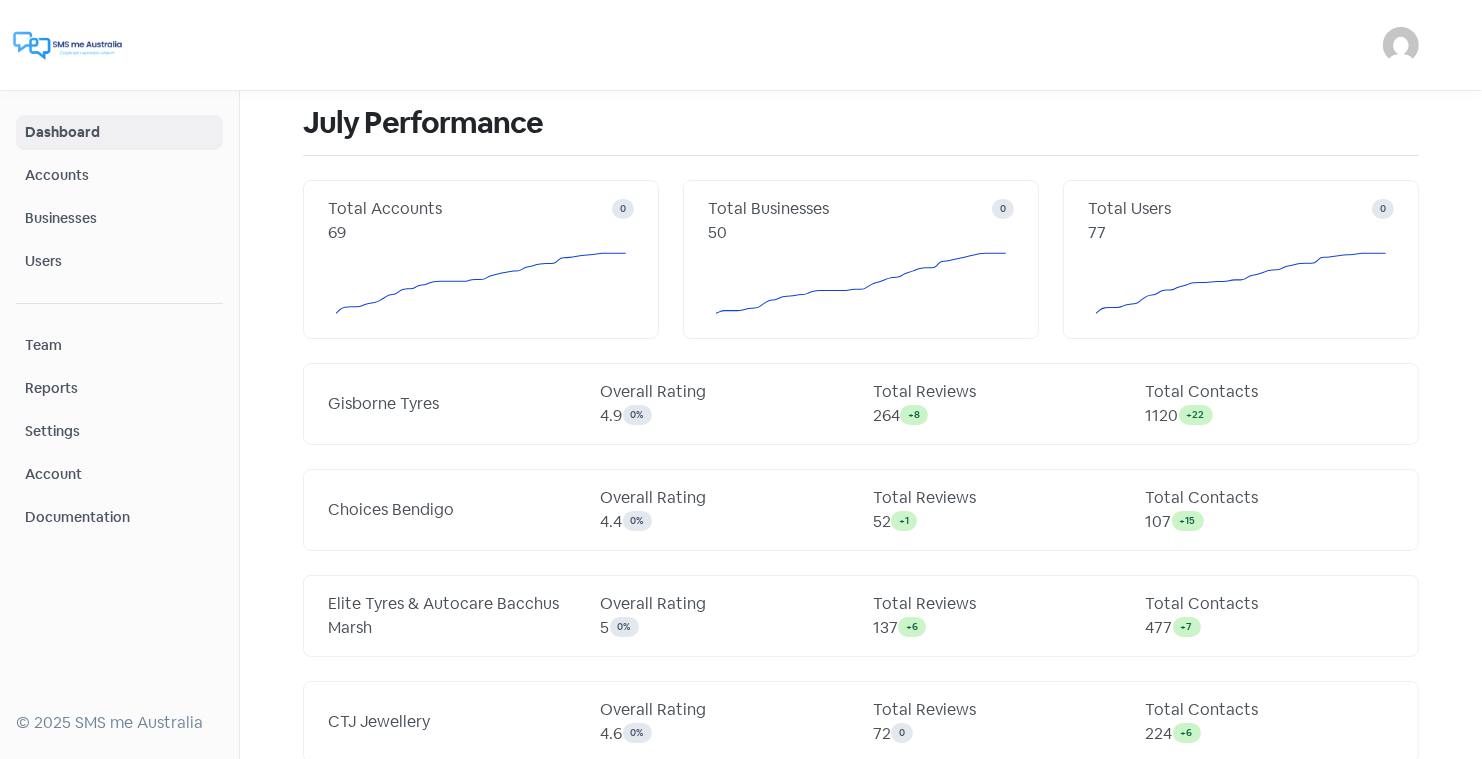 click on "Businesses" at bounding box center (119, 218) 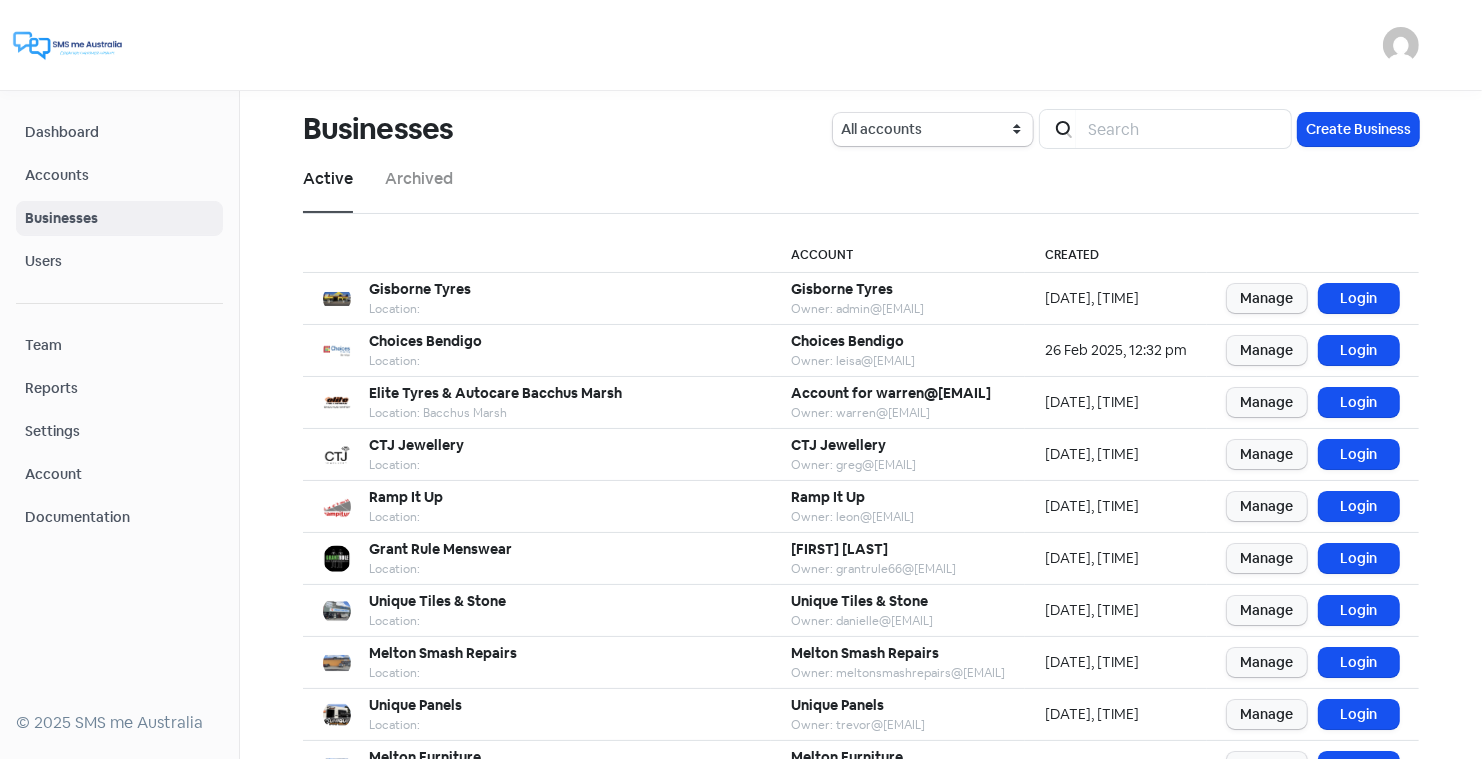 scroll, scrollTop: 243, scrollLeft: 0, axis: vertical 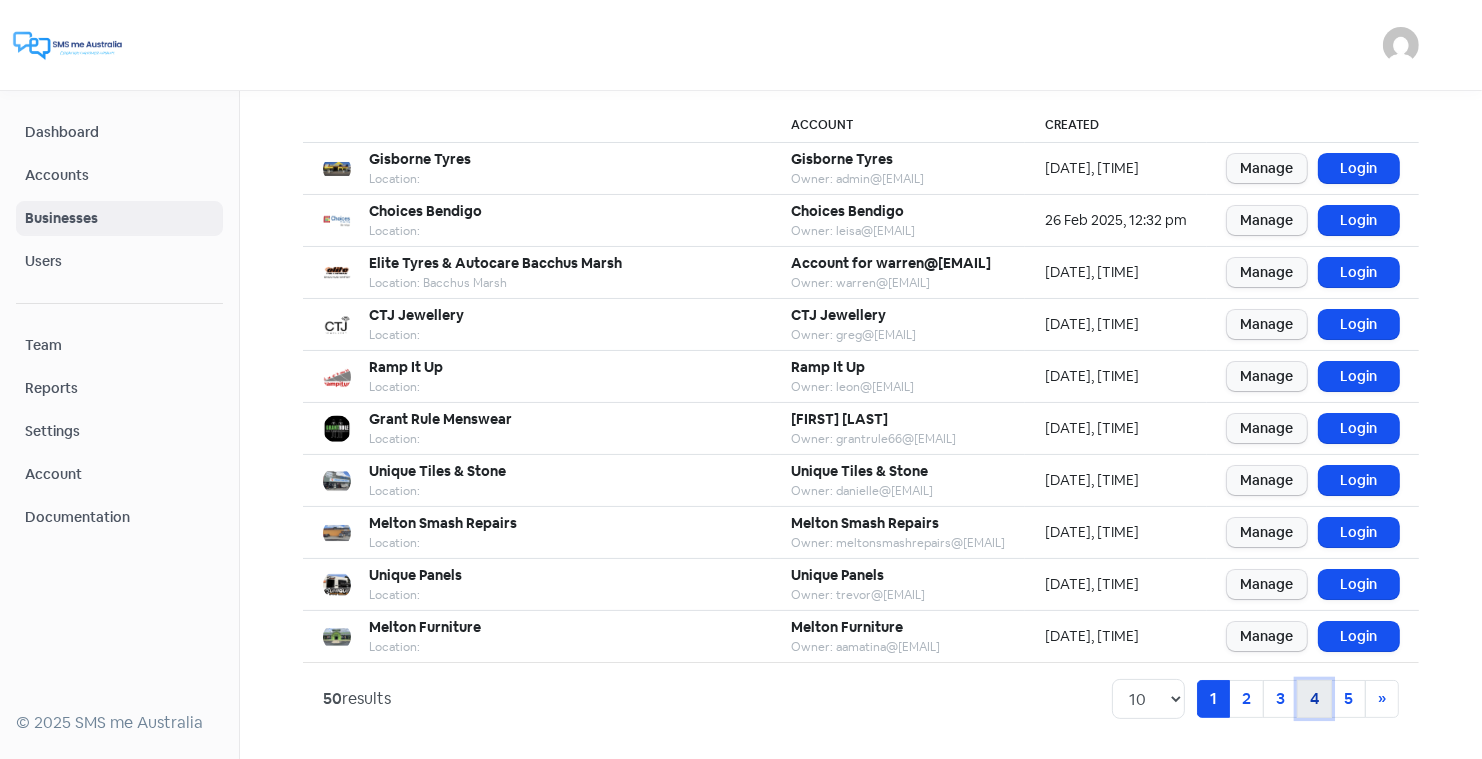 click on "4" at bounding box center [1213, 699] 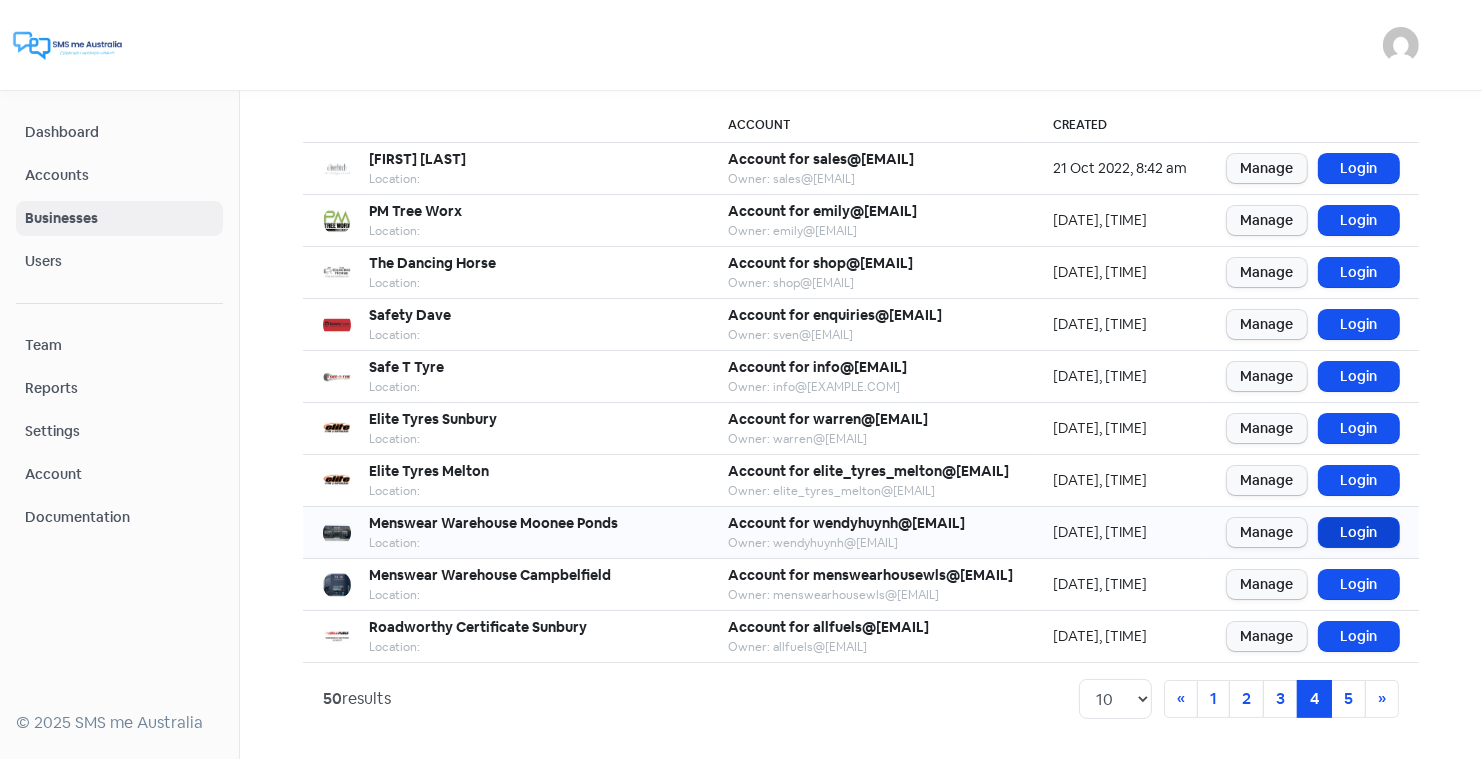 click on "Login" at bounding box center [1359, 532] 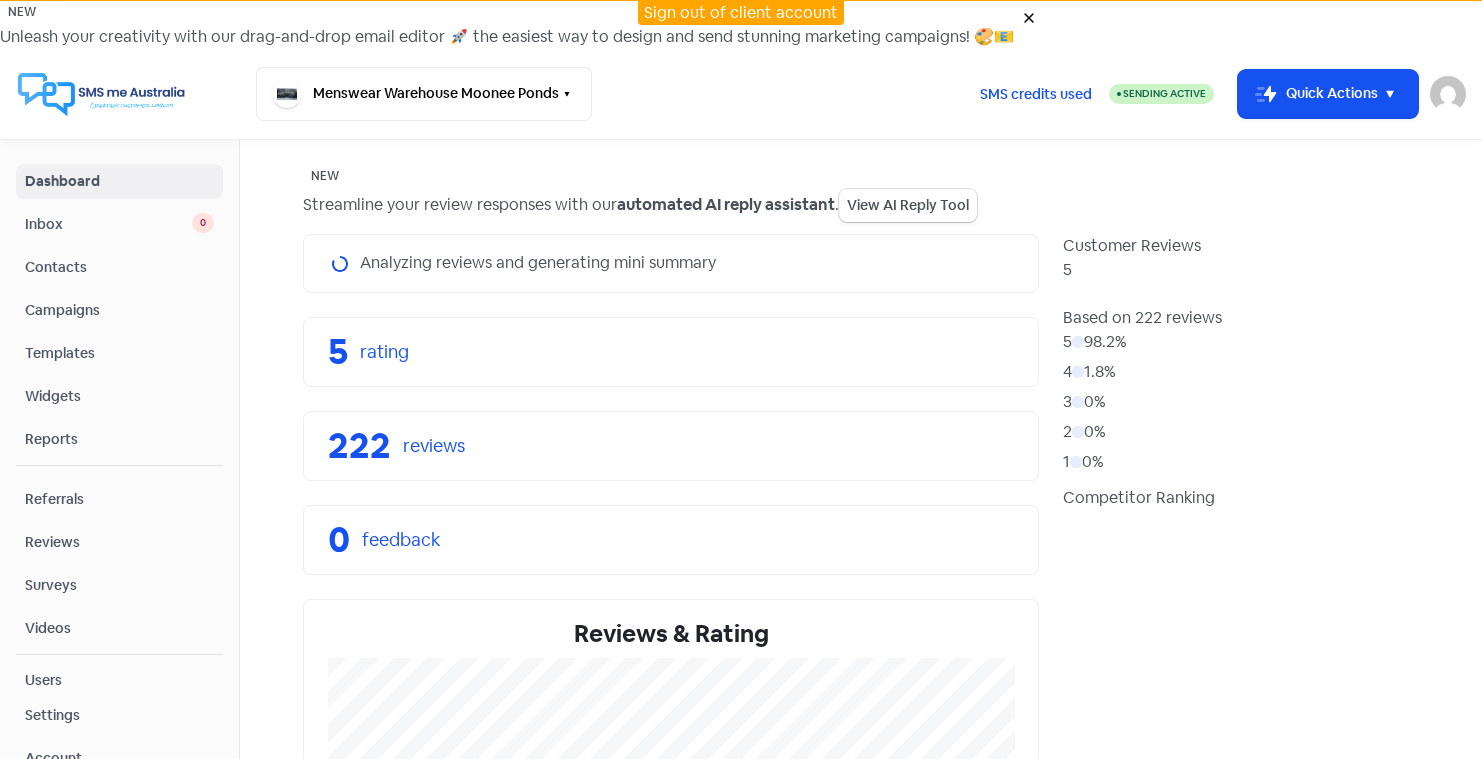 scroll, scrollTop: 0, scrollLeft: 0, axis: both 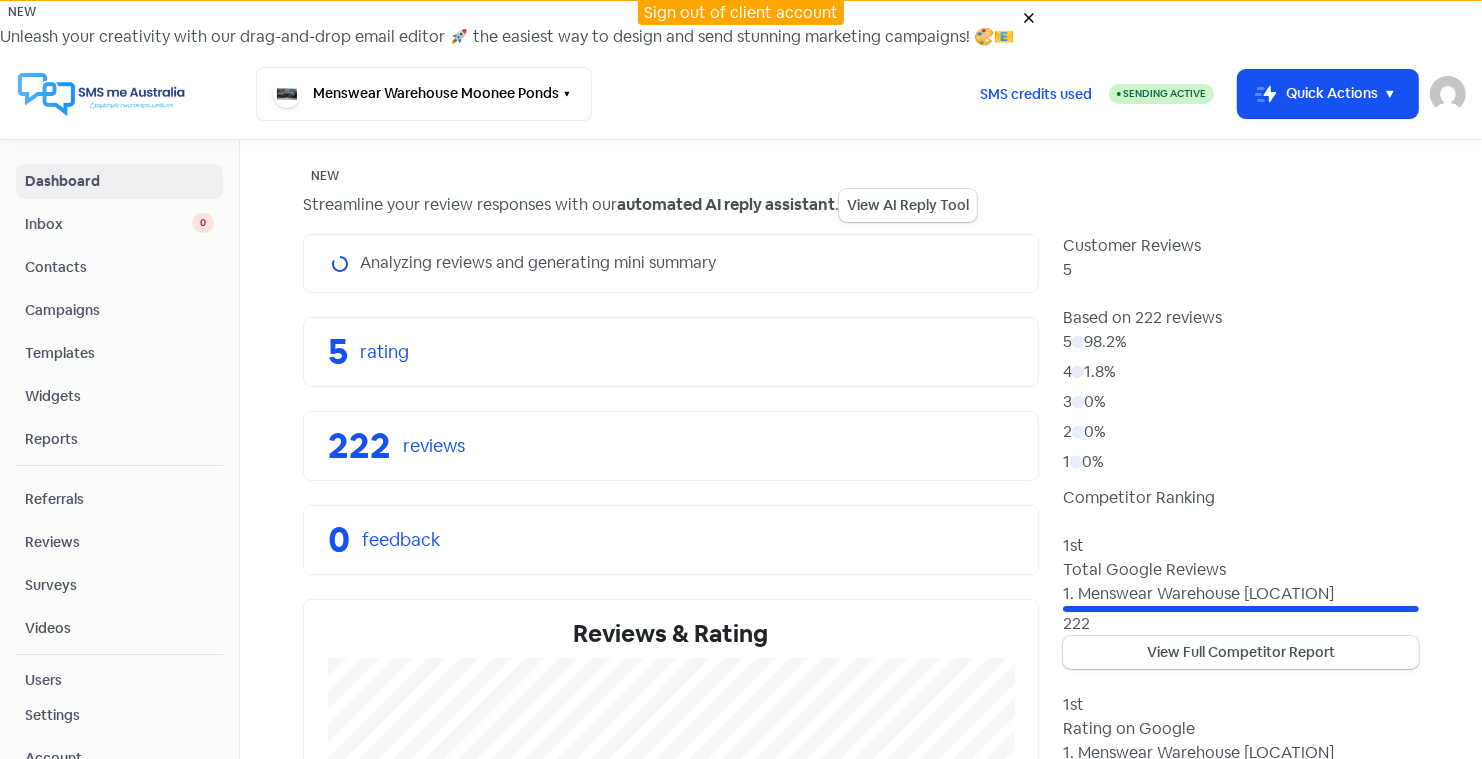click on "Contacts" at bounding box center [119, 267] 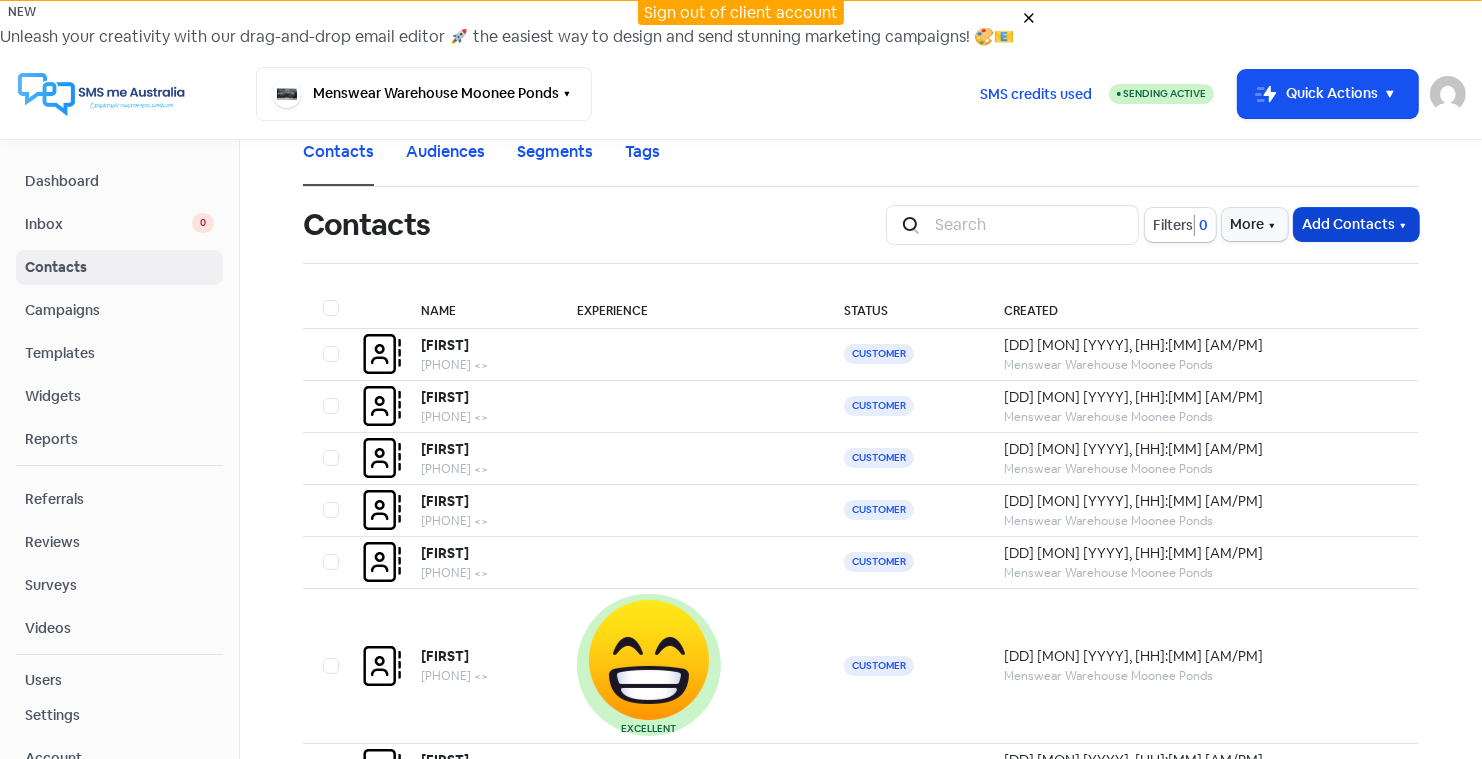 click on "Add Contacts" at bounding box center [1356, 224] 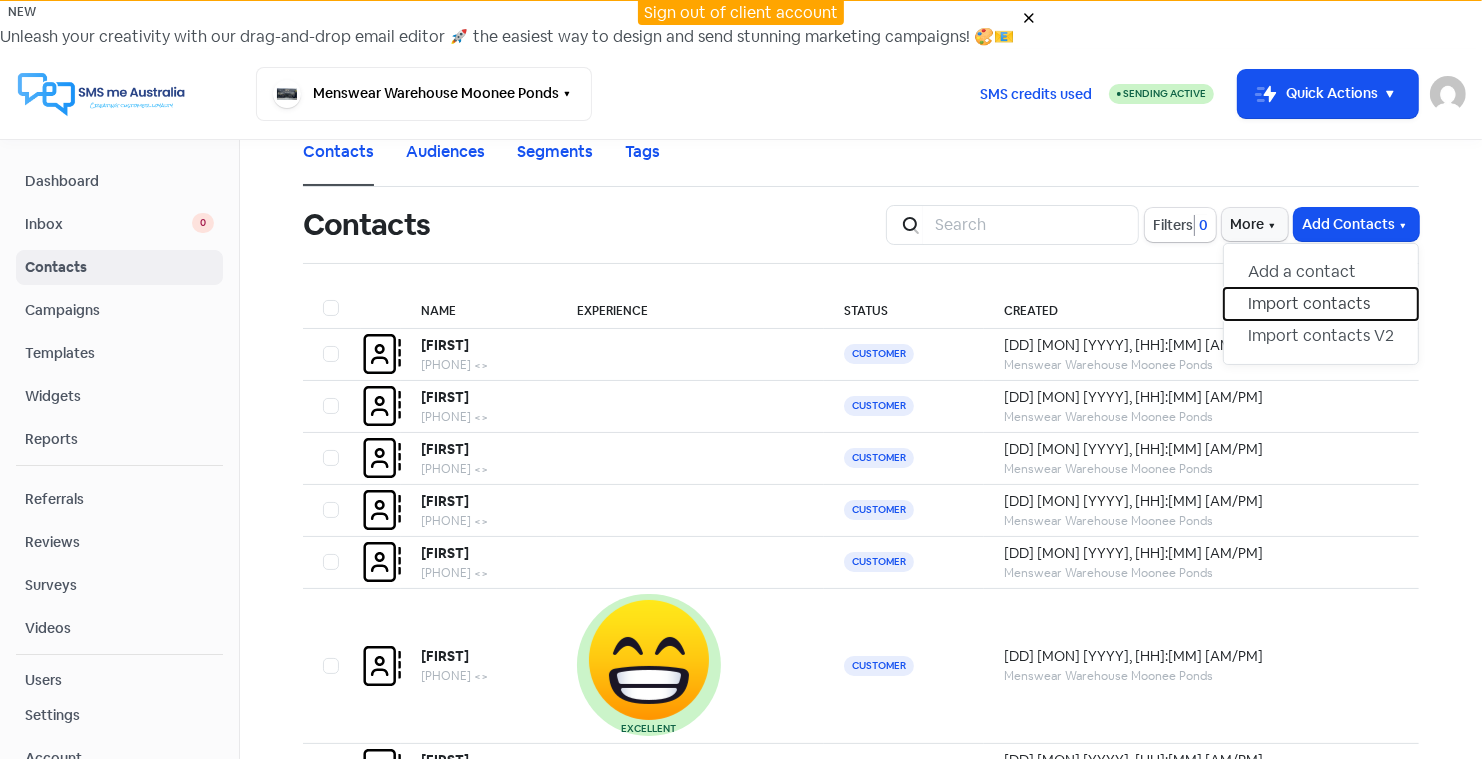 click on "Import contacts" at bounding box center (1321, 304) 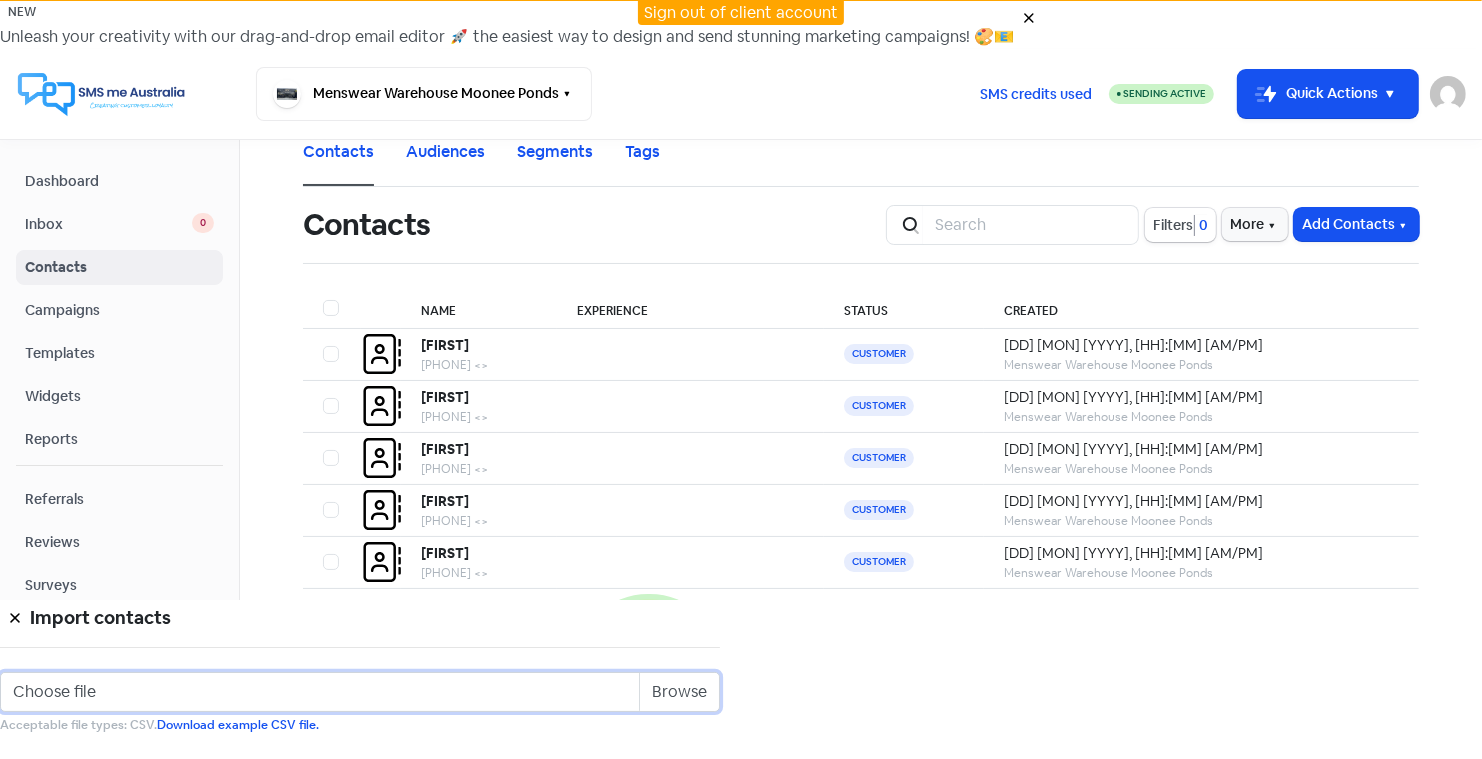 click on "Choose file" at bounding box center [360, 692] 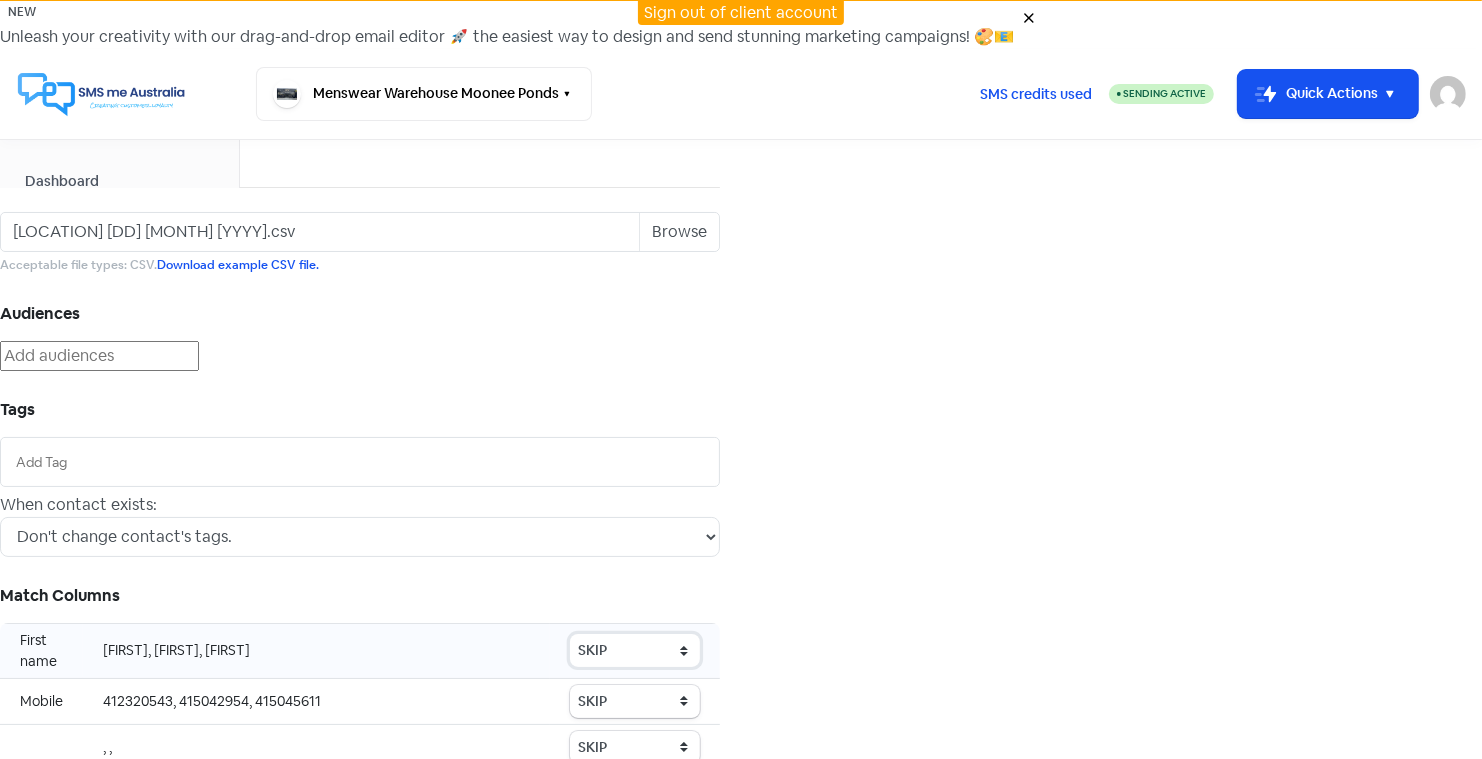 click on "SKIP First name  Last name  Mobile number  Email address  Contact status" at bounding box center (635, 650) 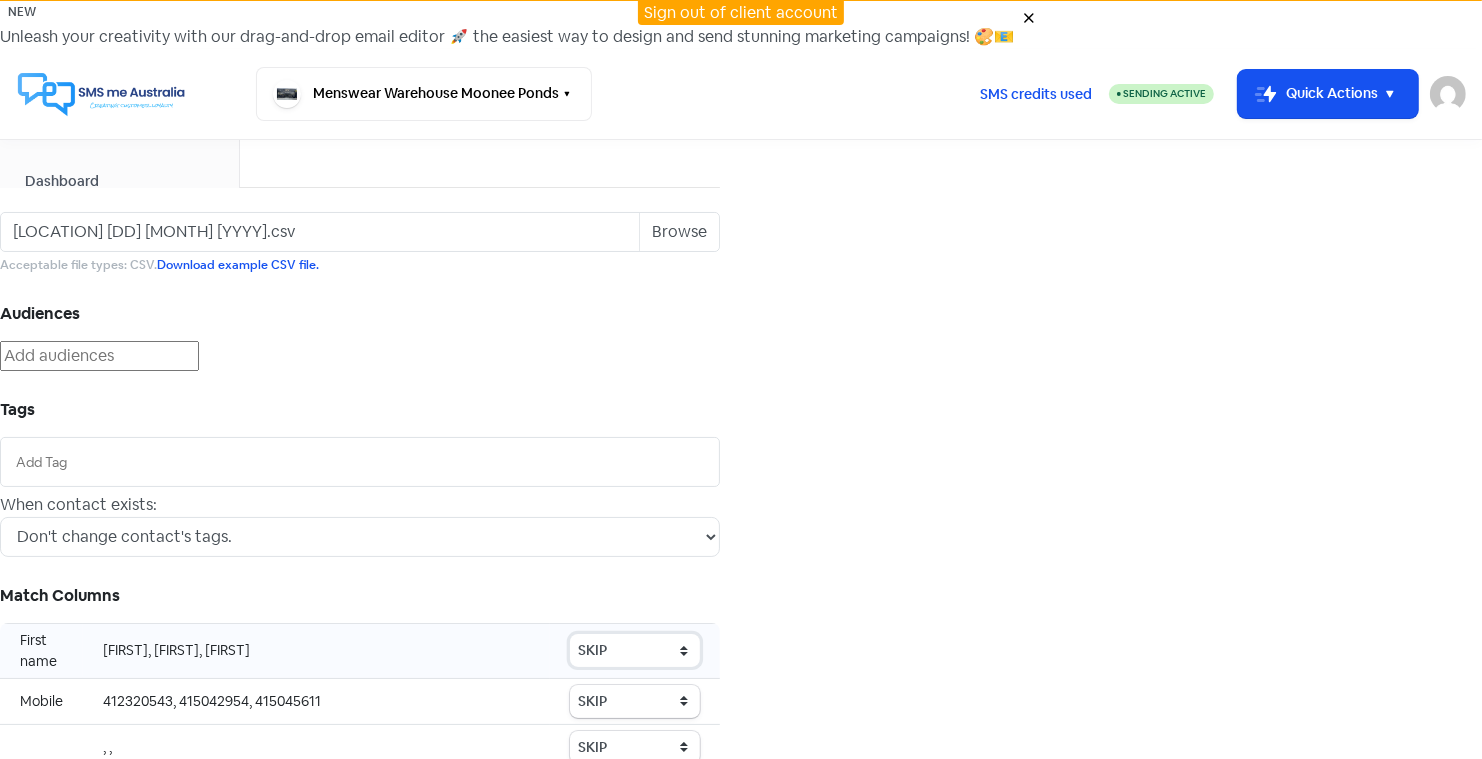select on "first_name" 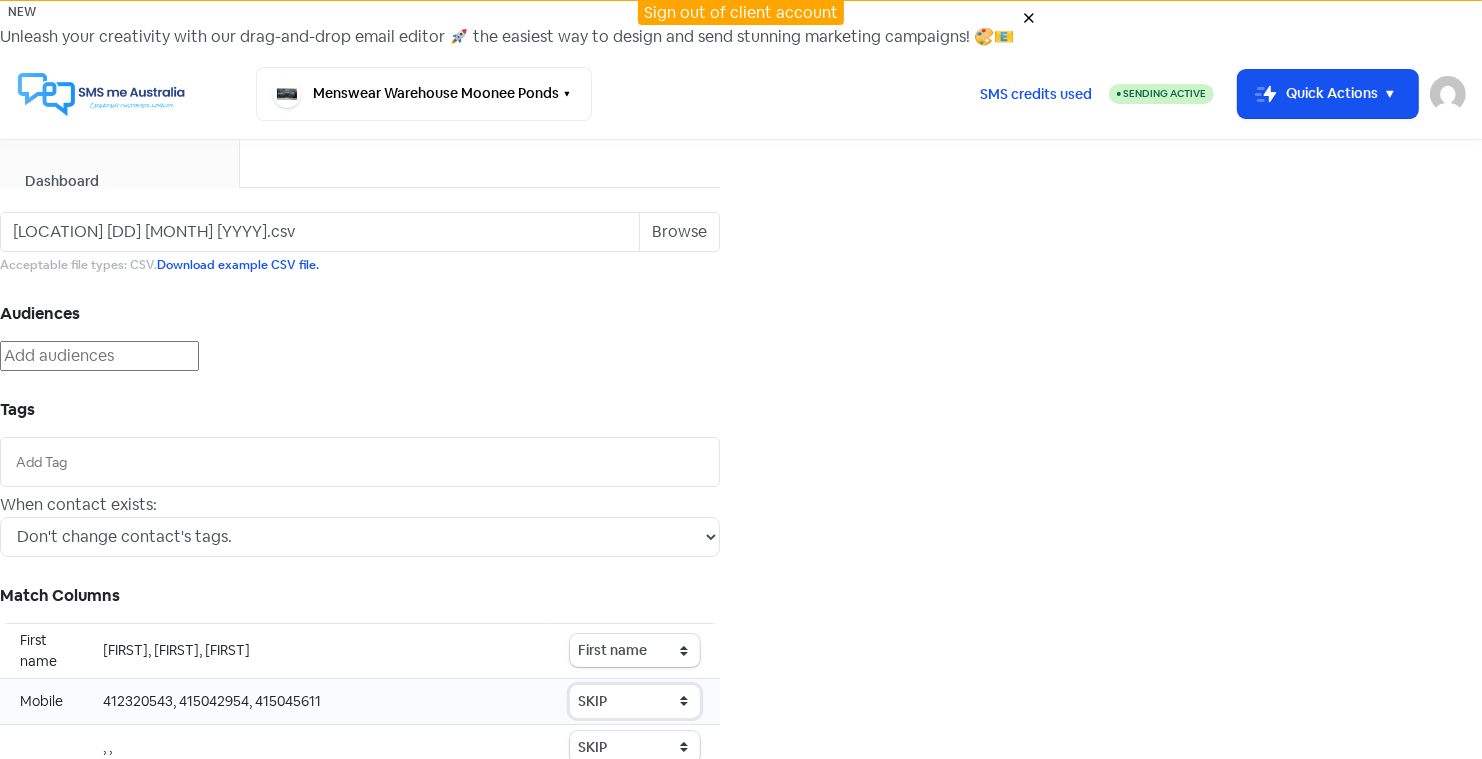 click on "SKIP First name  Last name  Mobile number  Email address  Contact status" at bounding box center (635, 650) 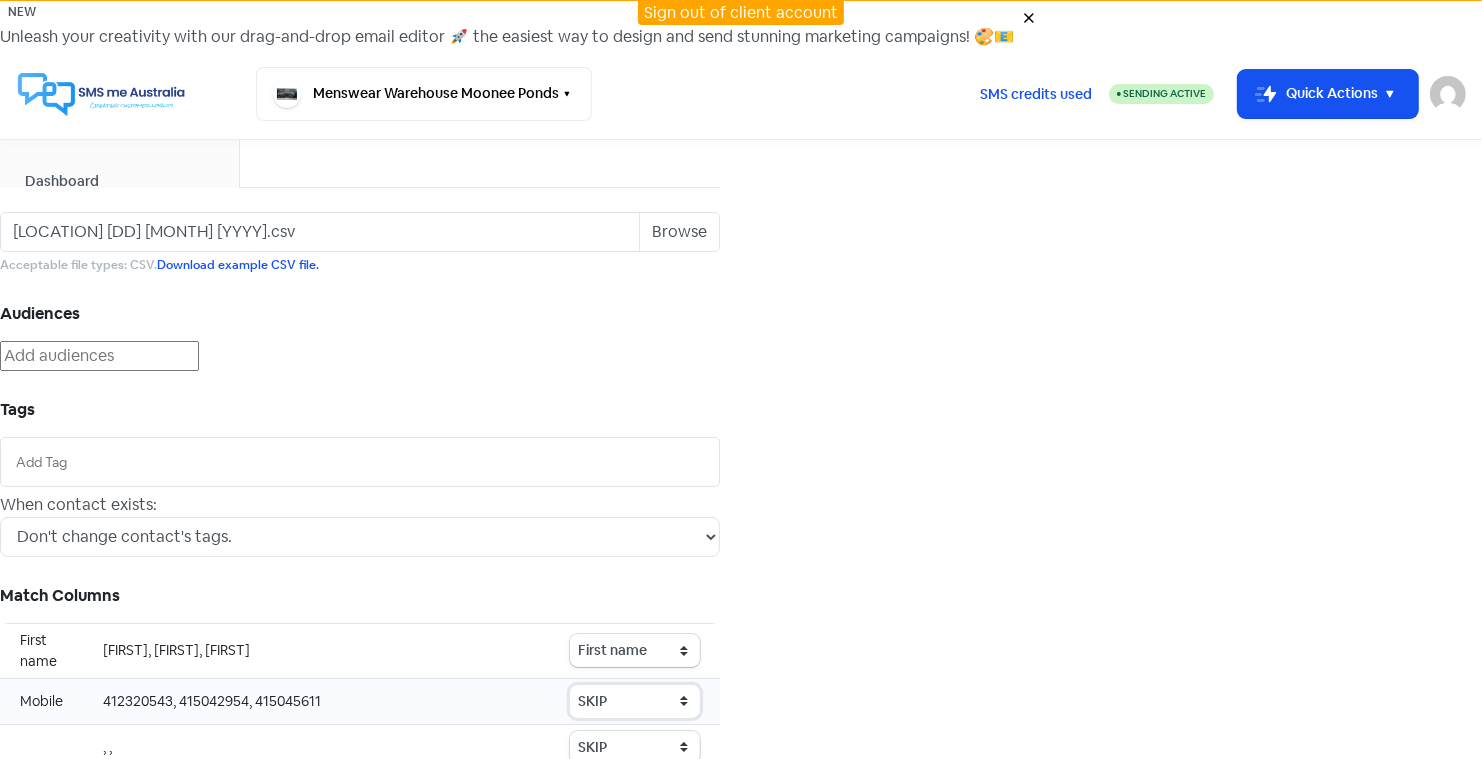 select on "phone" 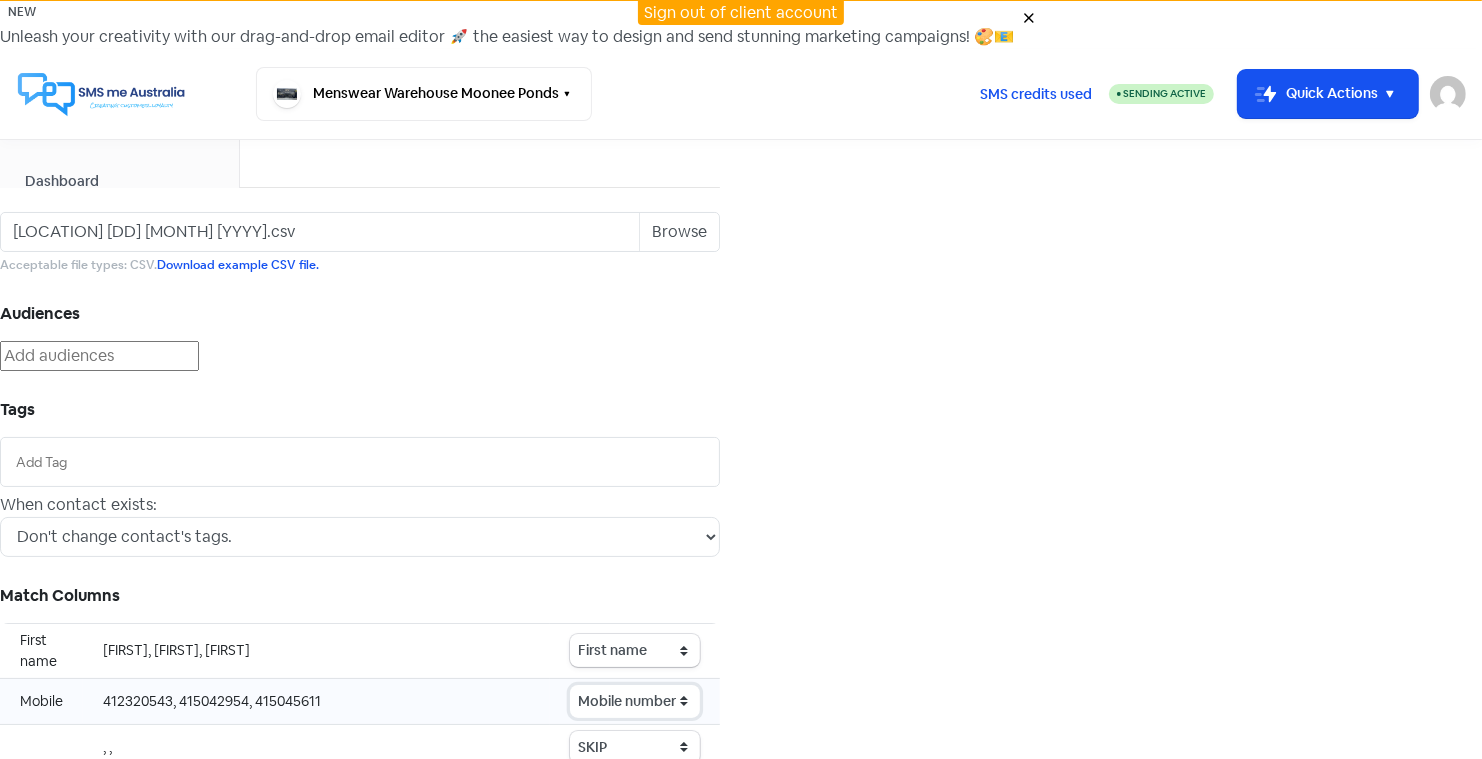 scroll, scrollTop: 61, scrollLeft: 0, axis: vertical 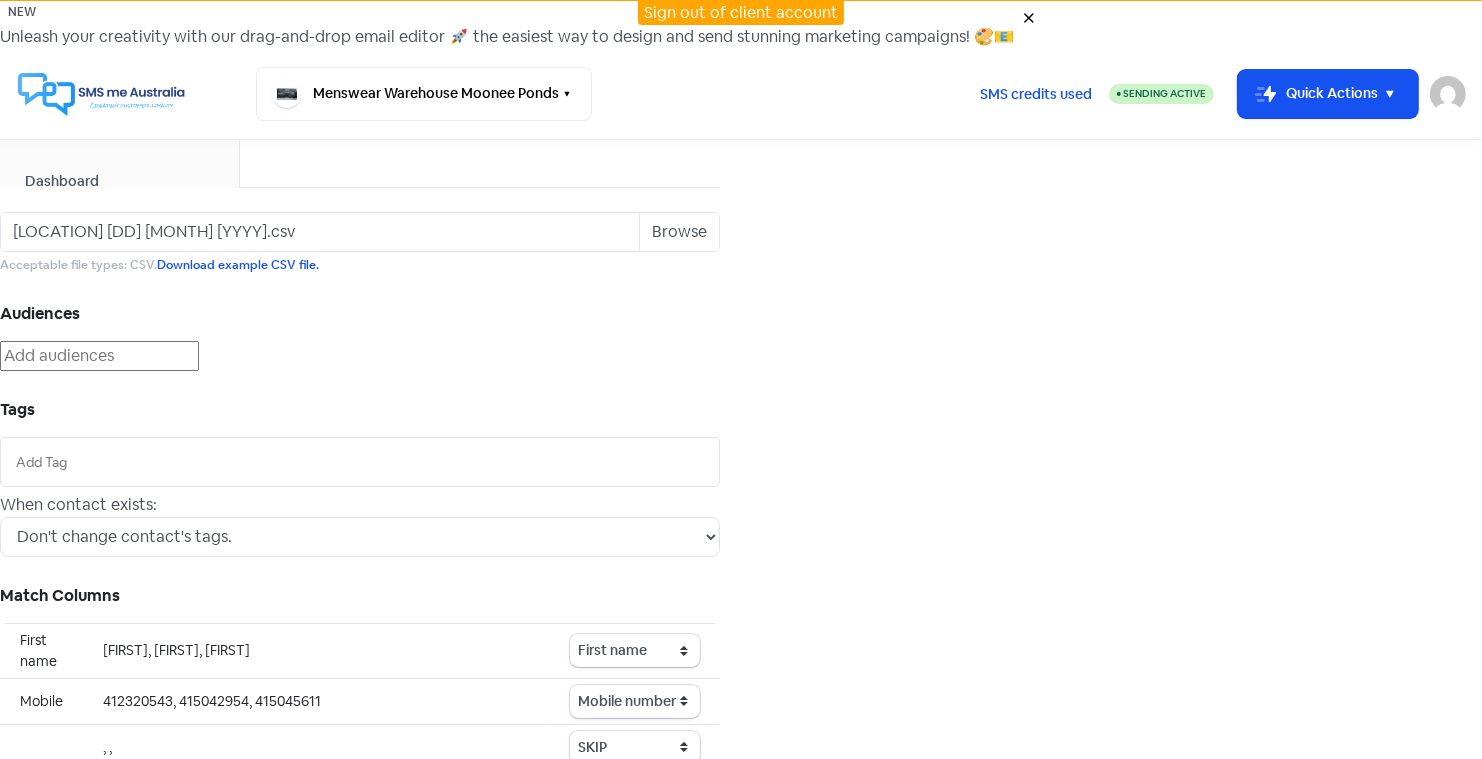 click on "Import contacts" at bounding box center (360, 873) 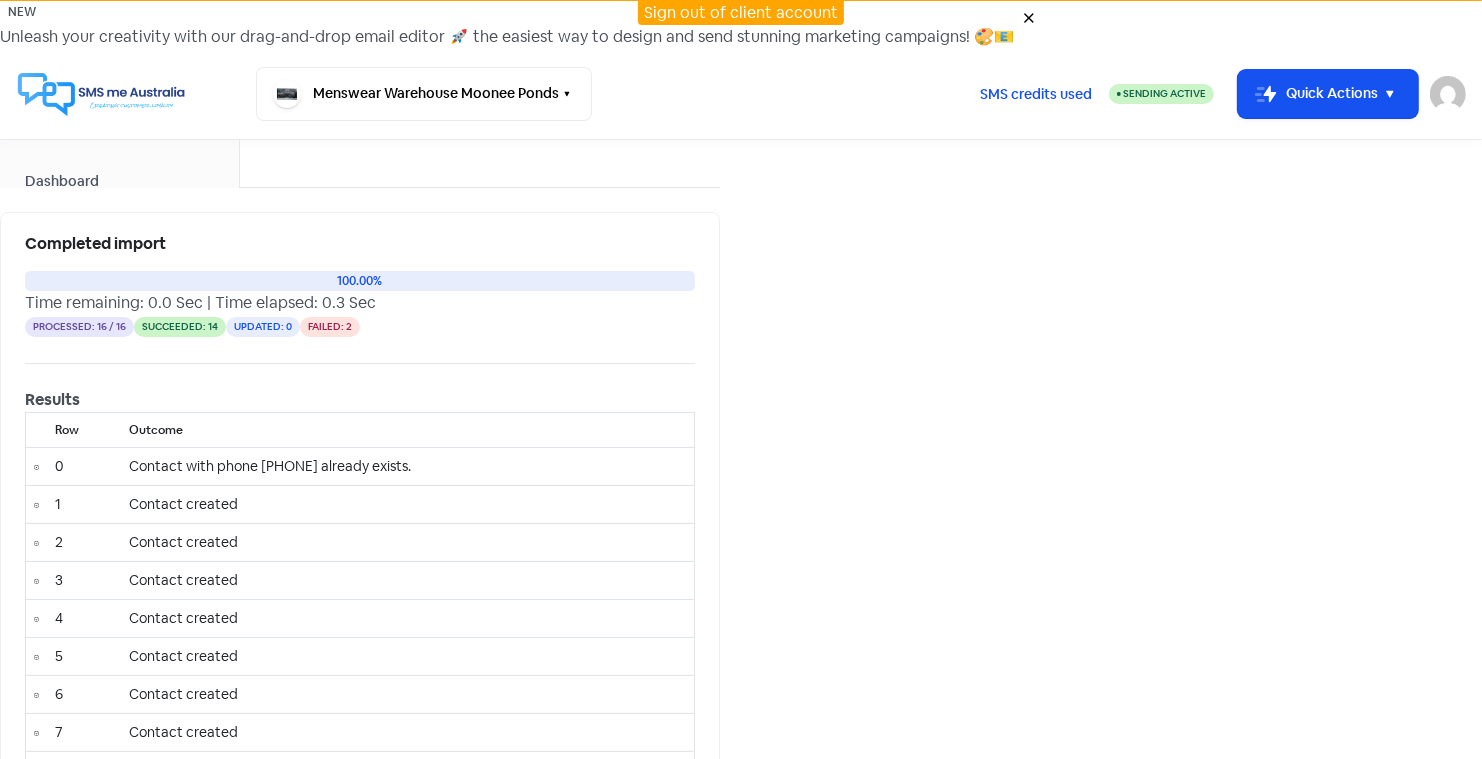 scroll, scrollTop: 0, scrollLeft: 0, axis: both 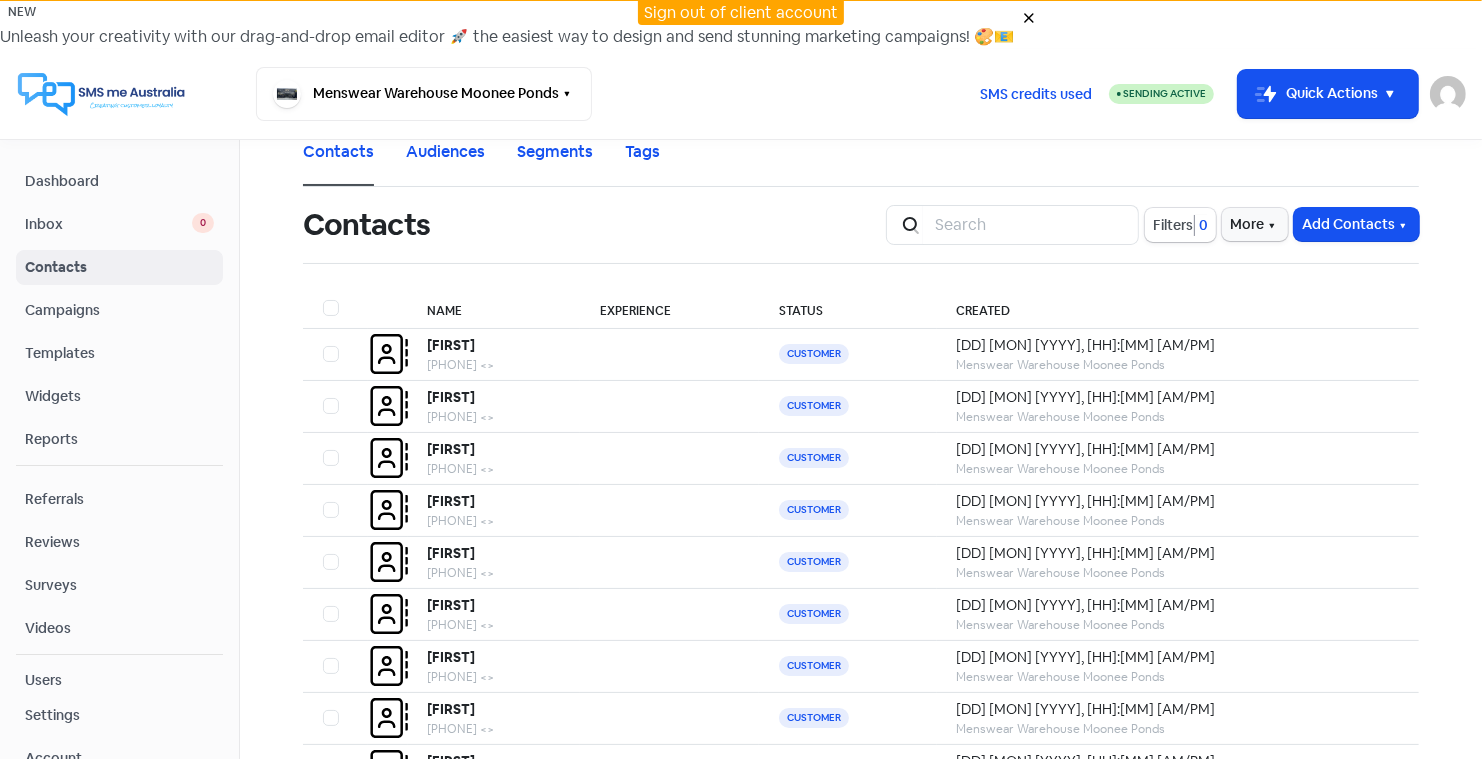click on "Sign out of client account" at bounding box center [741, 12] 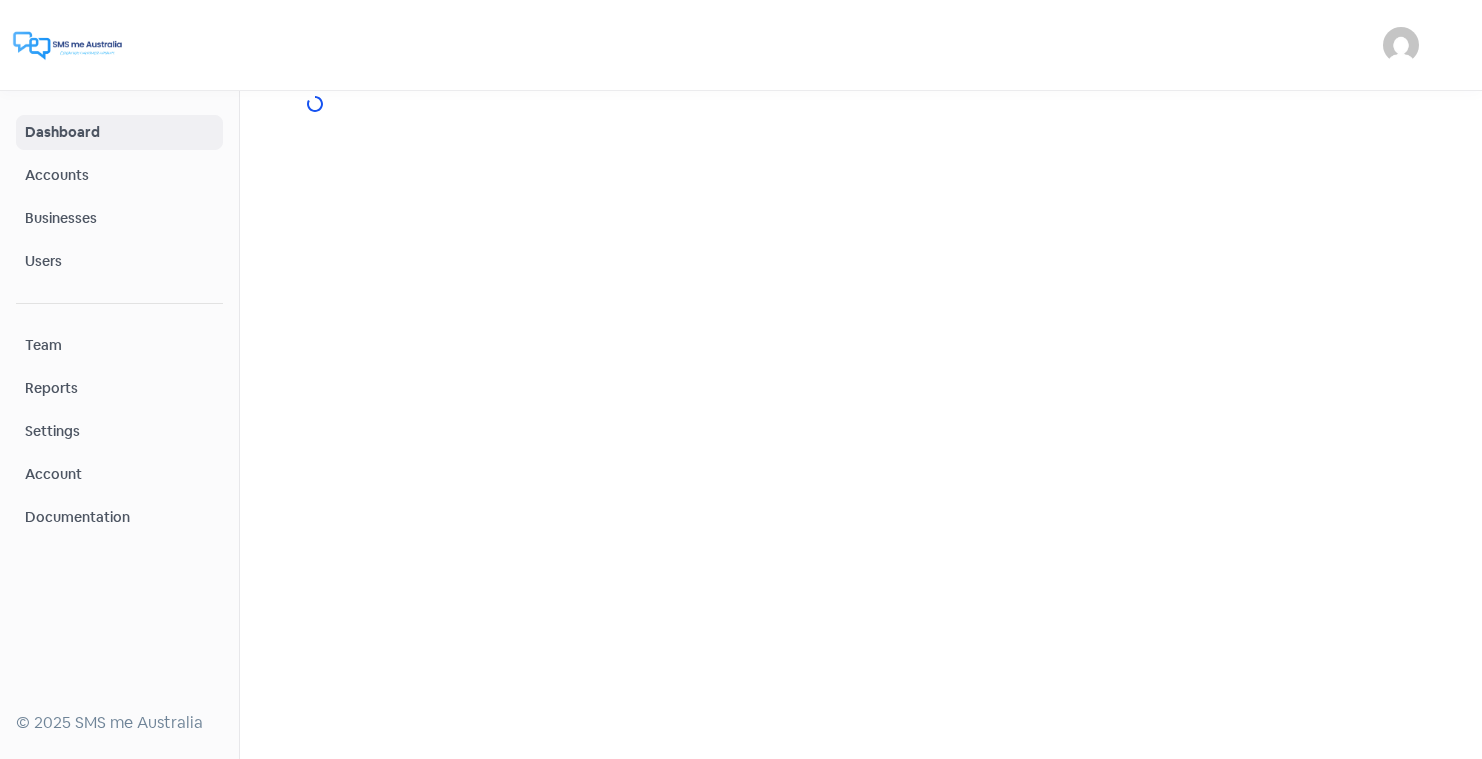 scroll, scrollTop: 0, scrollLeft: 0, axis: both 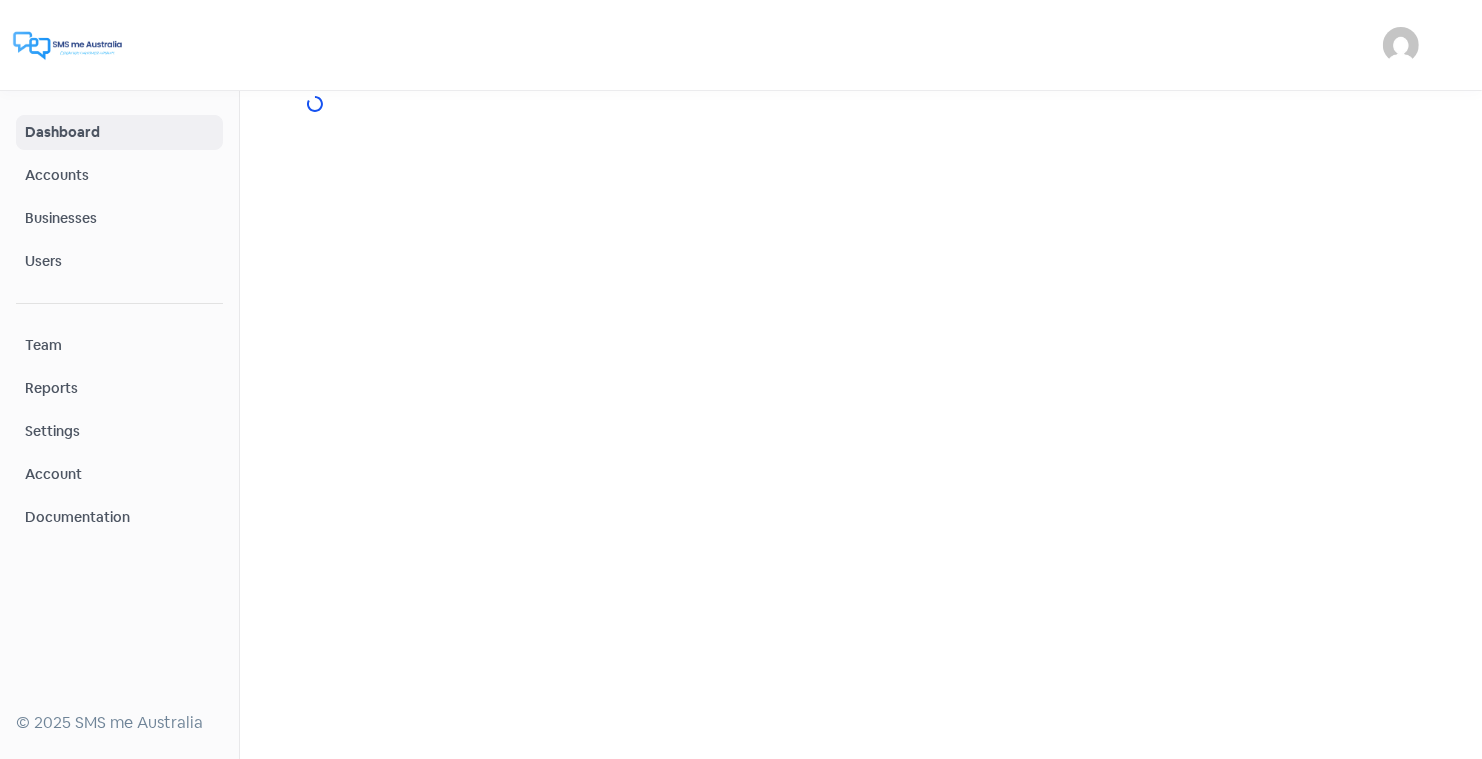 click on "Businesses" at bounding box center (119, 218) 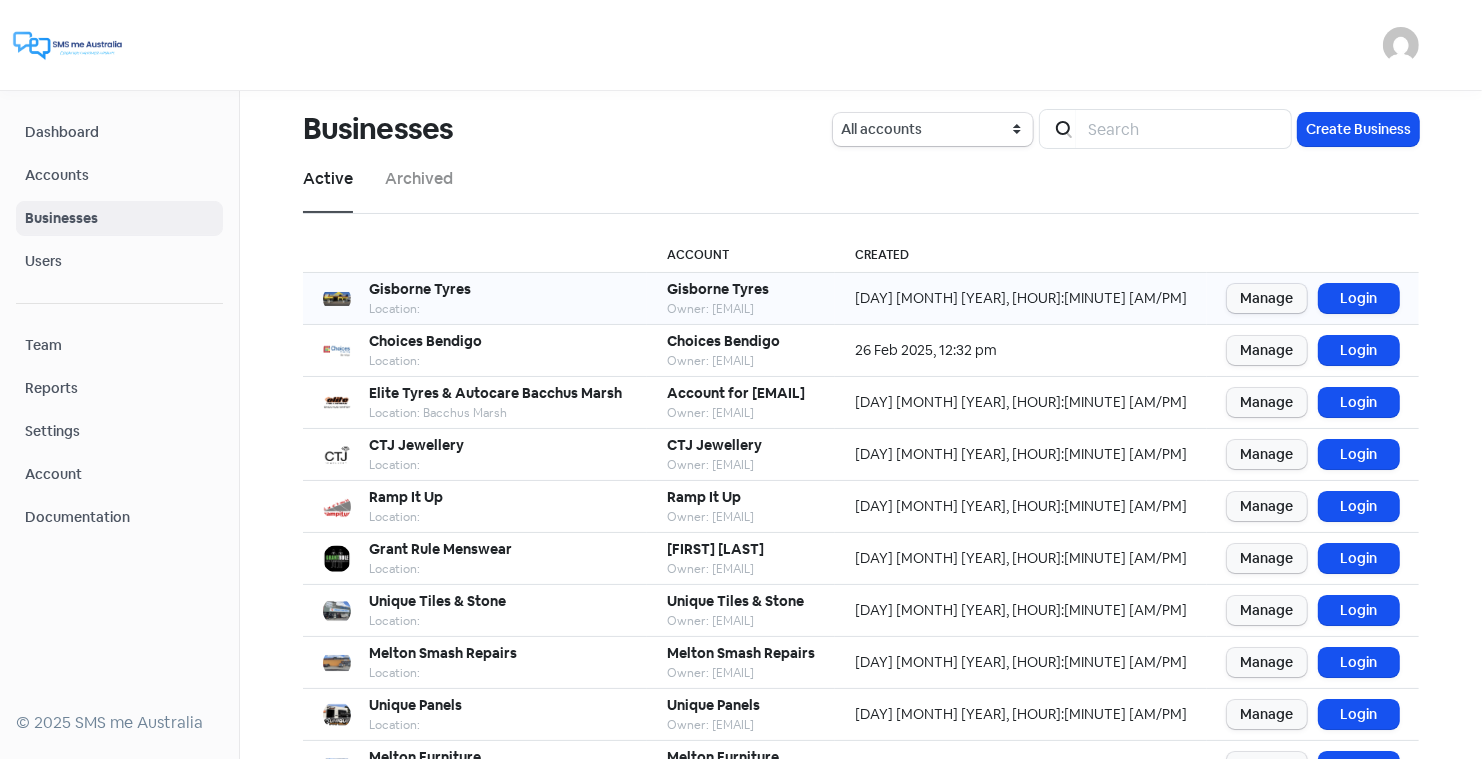 scroll, scrollTop: 243, scrollLeft: 0, axis: vertical 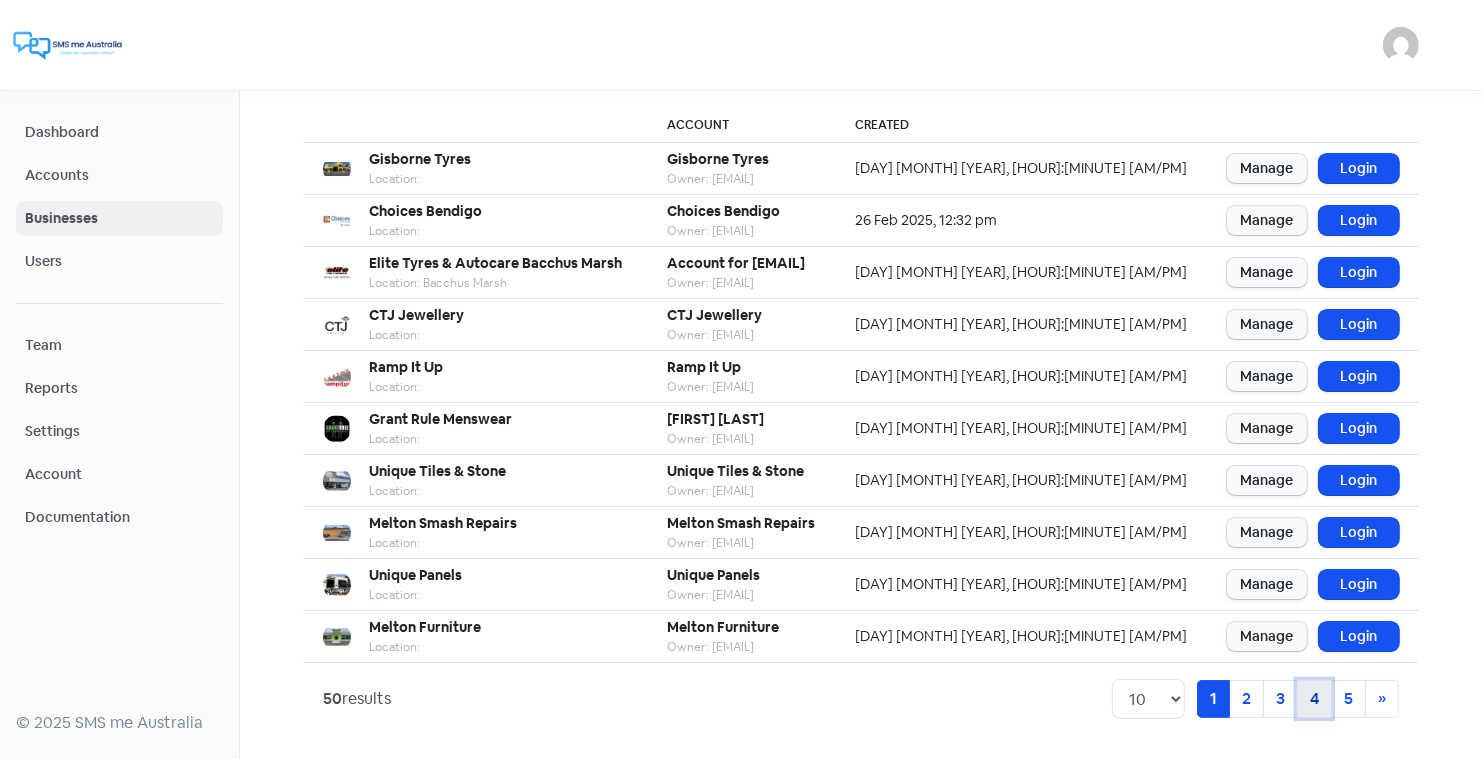 click on "4" at bounding box center (1213, 699) 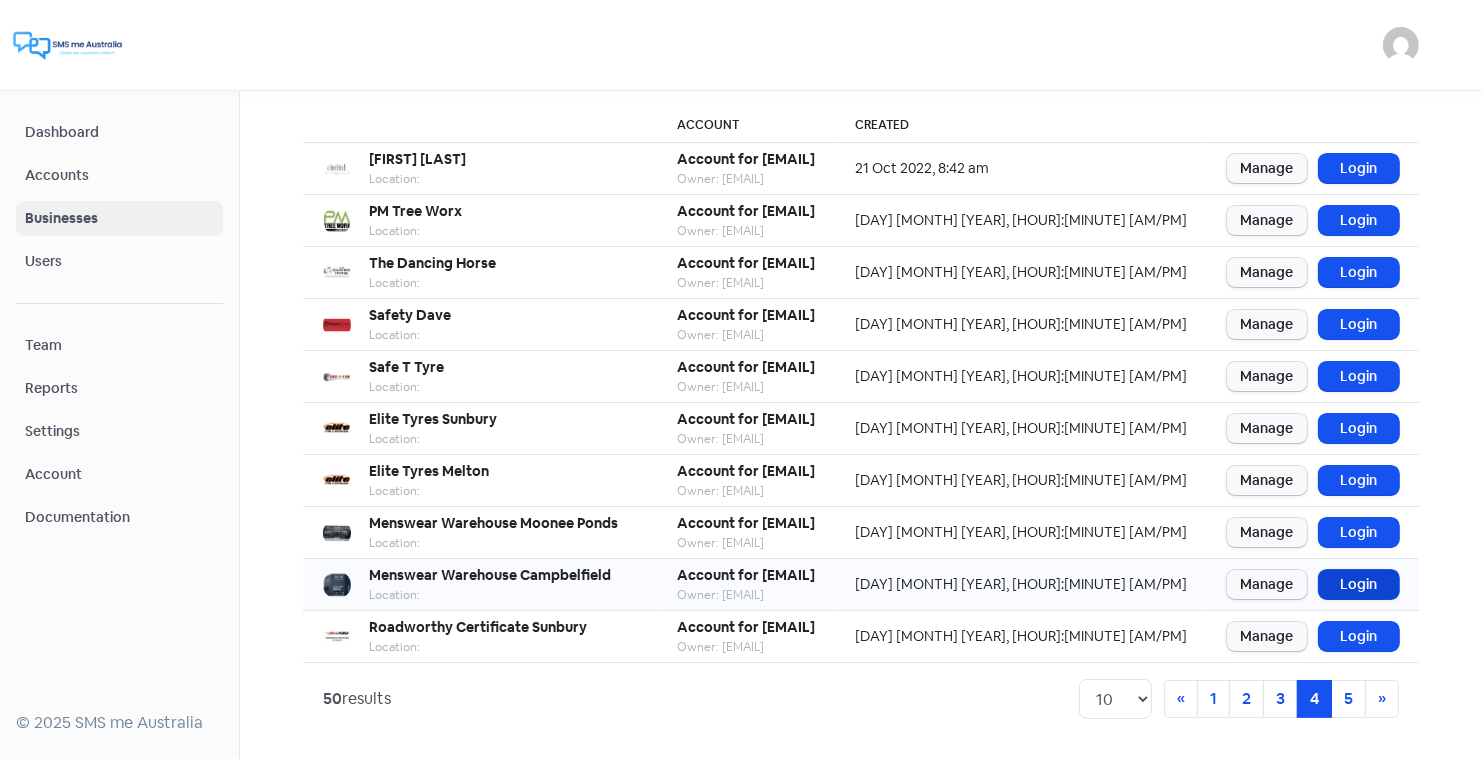 click on "Login" at bounding box center (1359, 584) 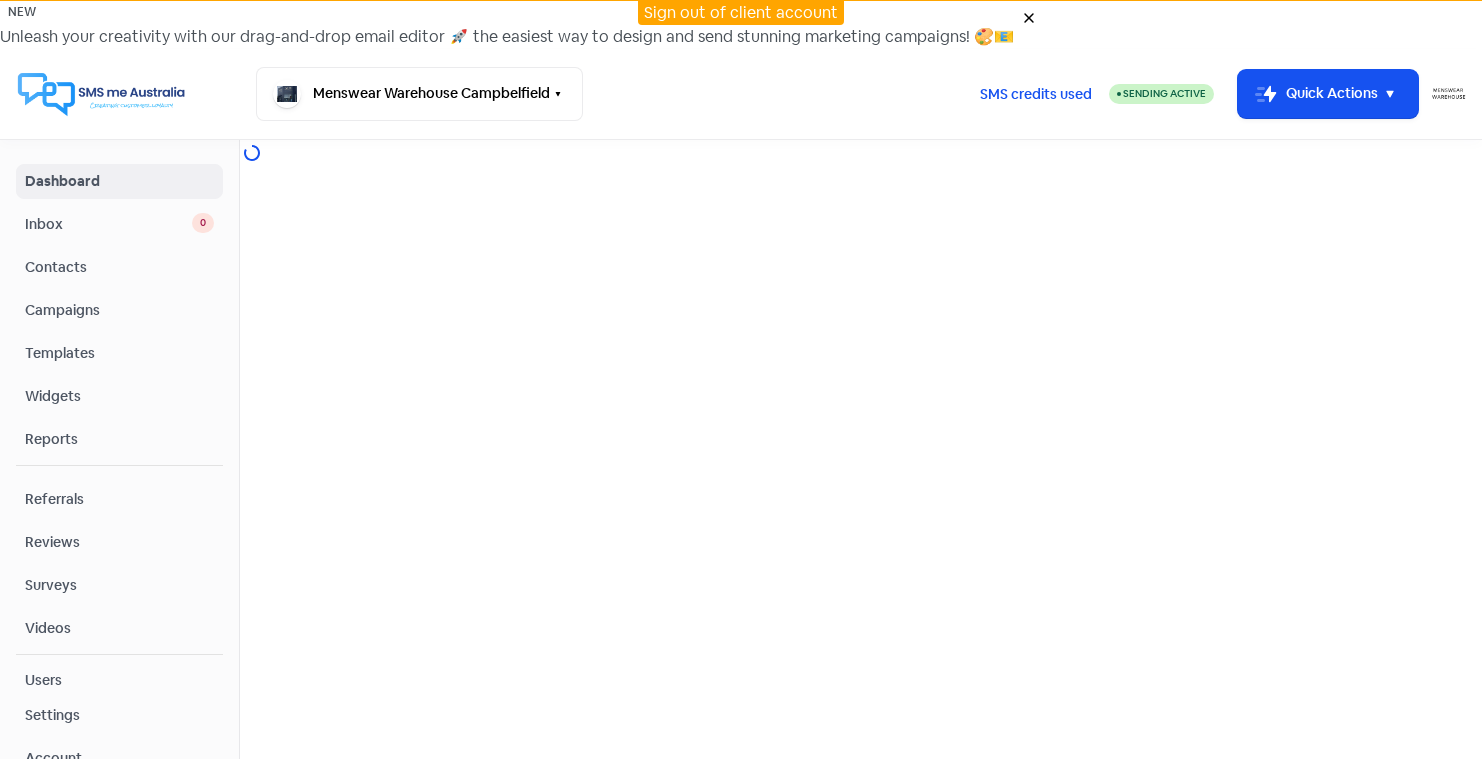 scroll, scrollTop: 0, scrollLeft: 0, axis: both 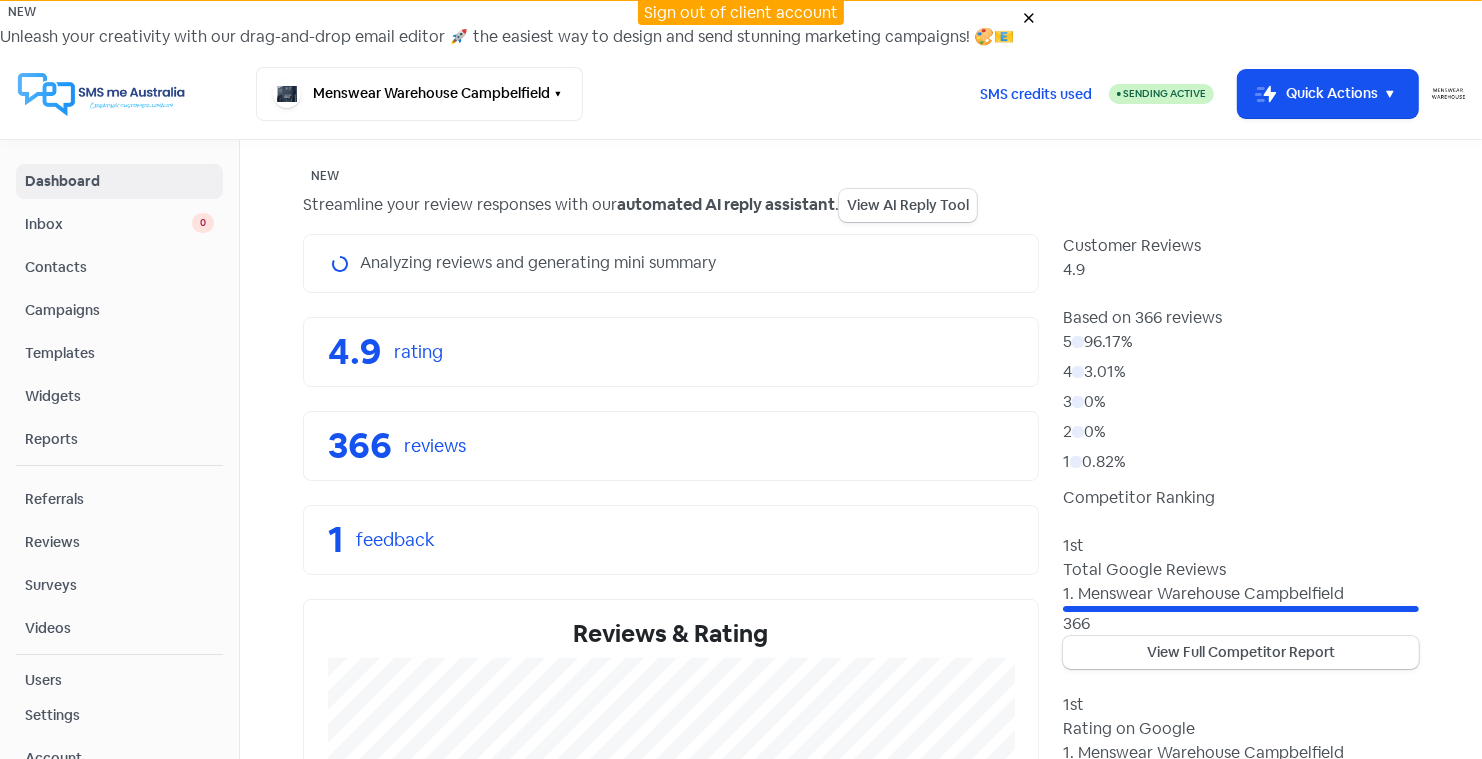 click on "Contacts" at bounding box center [119, 267] 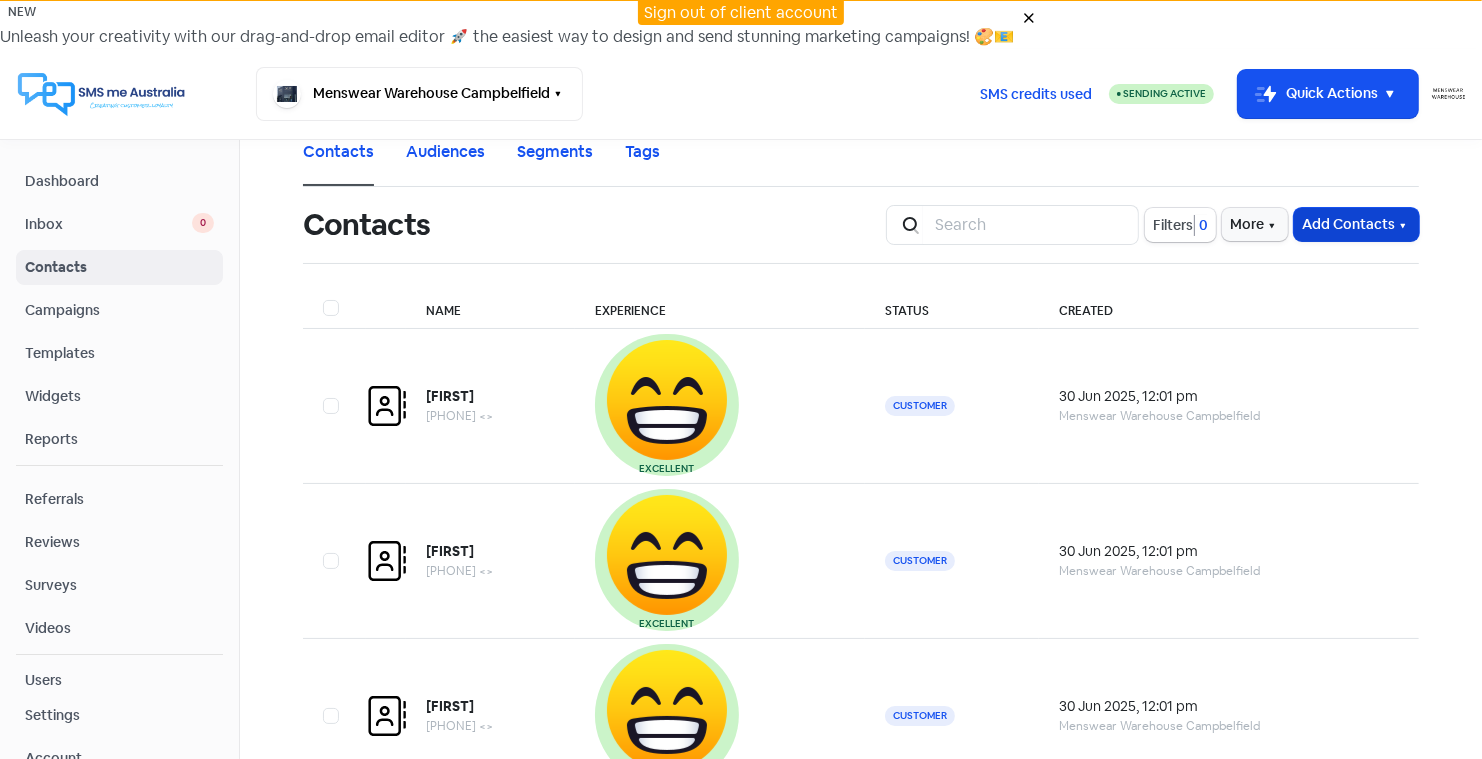 click on "Add Contacts" at bounding box center (1356, 224) 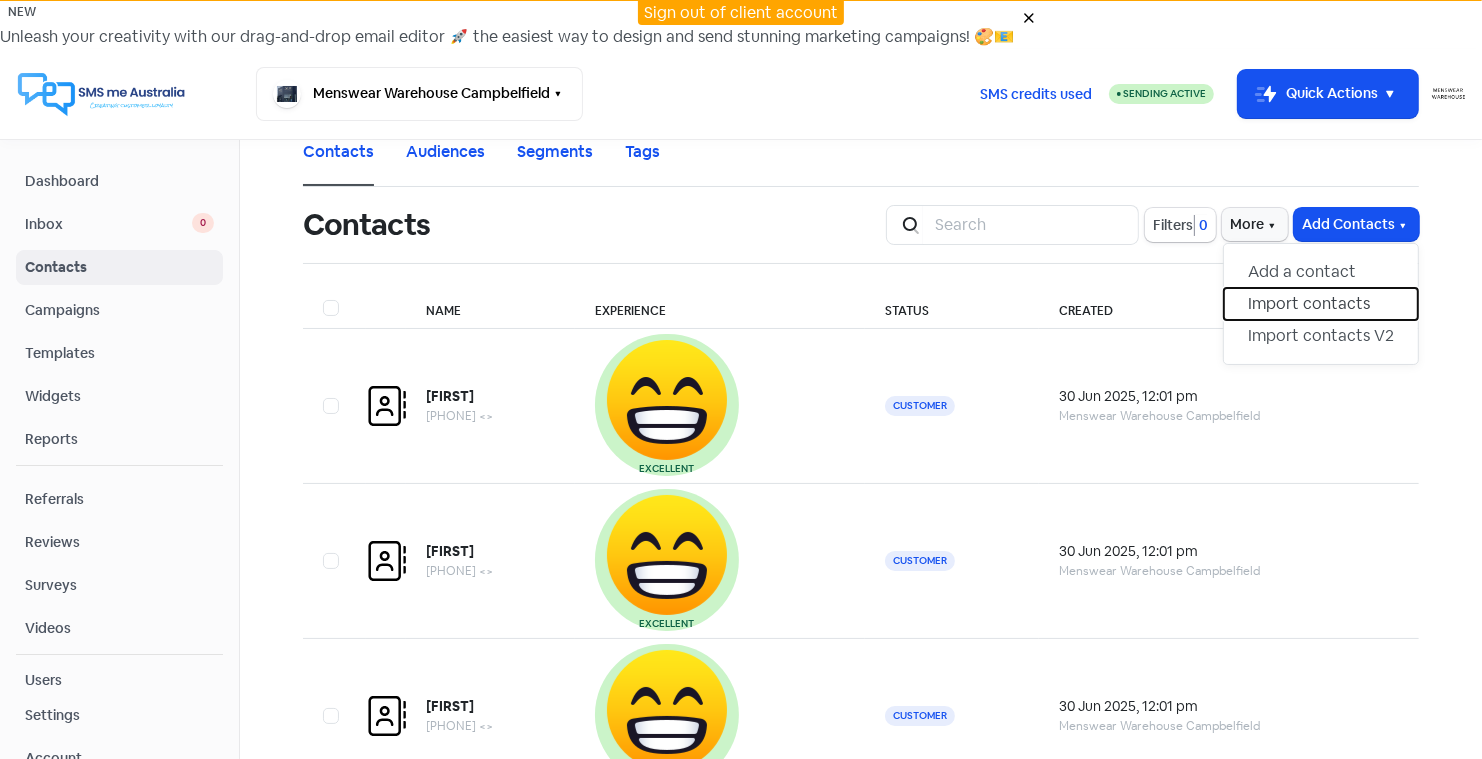 click on "Import contacts" at bounding box center (1321, 304) 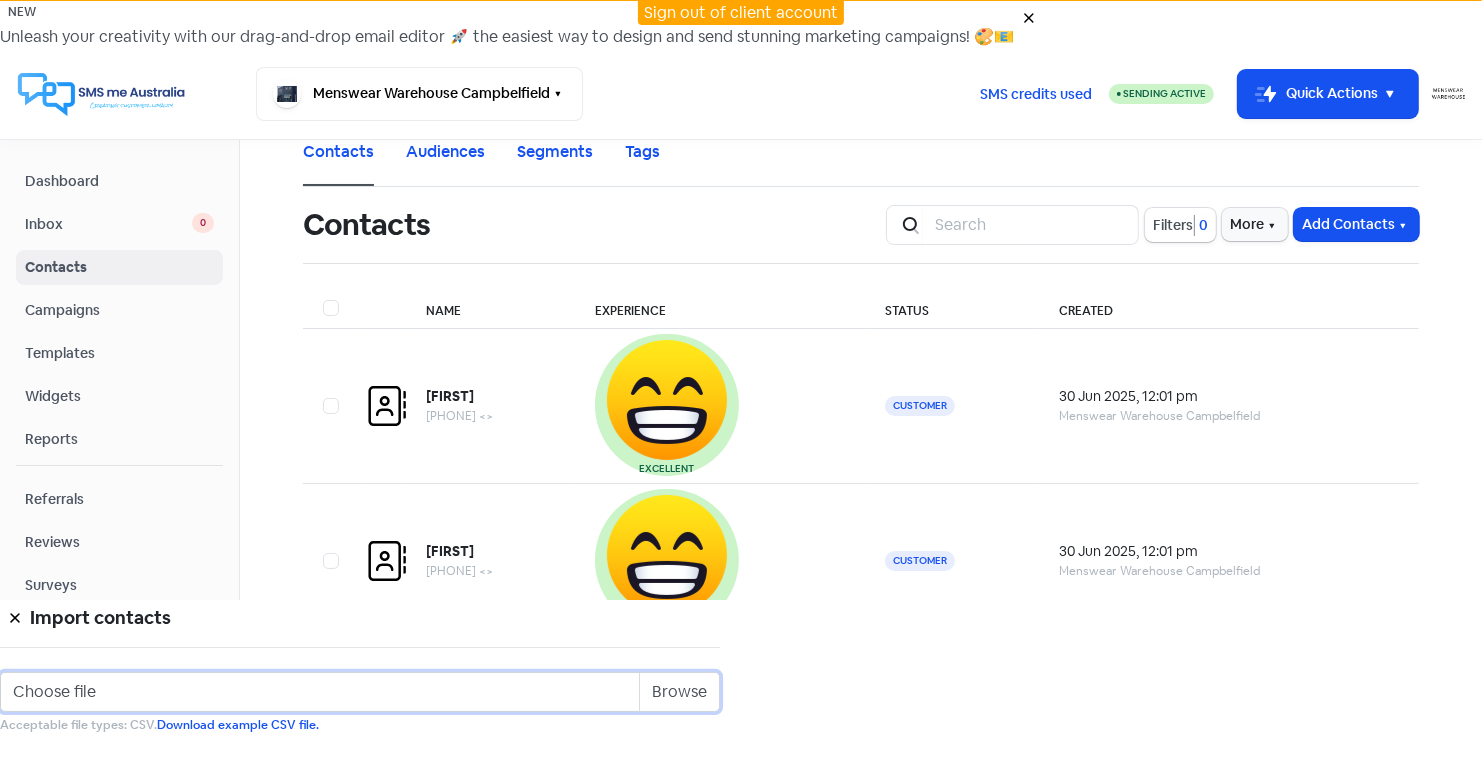 click on "Choose file" at bounding box center [360, 692] 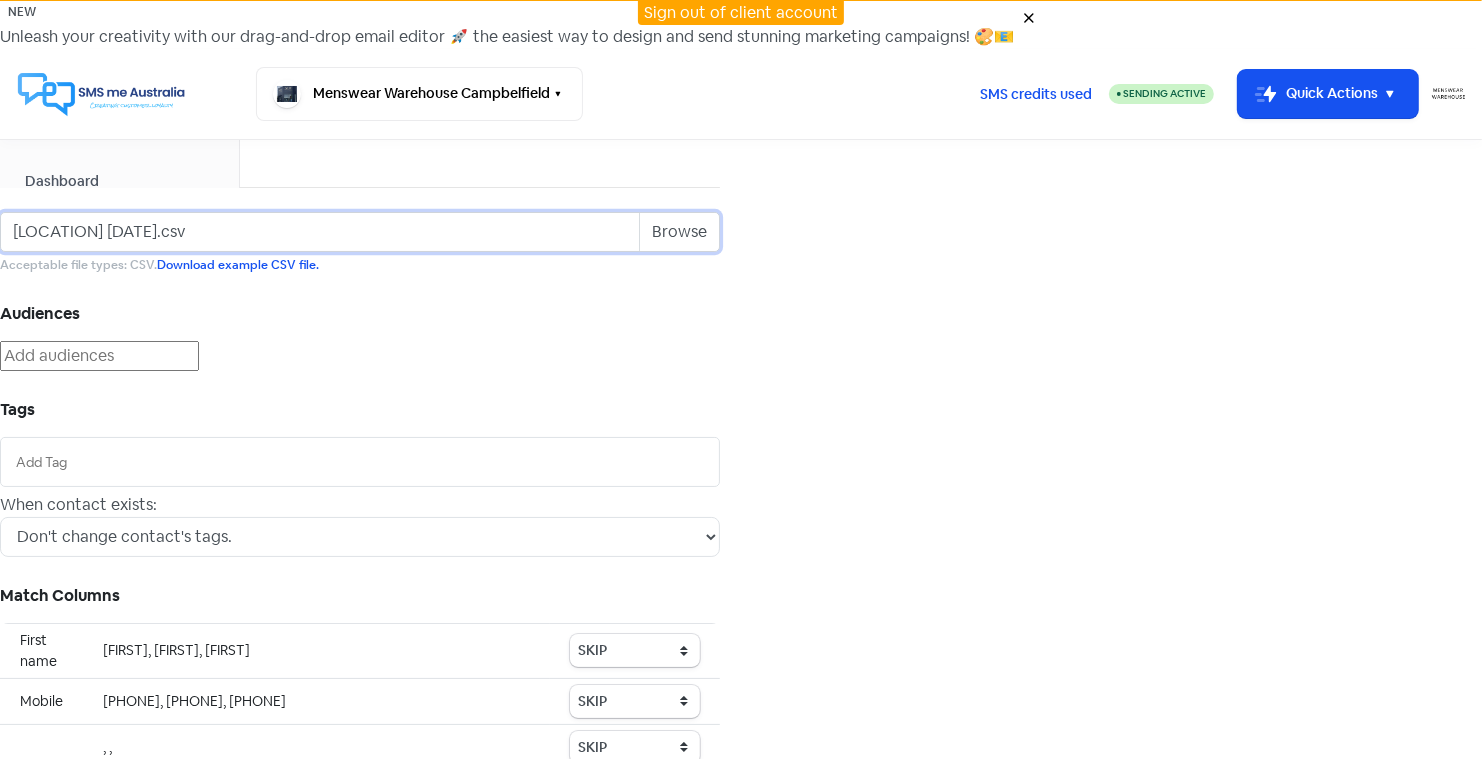 scroll, scrollTop: 61, scrollLeft: 0, axis: vertical 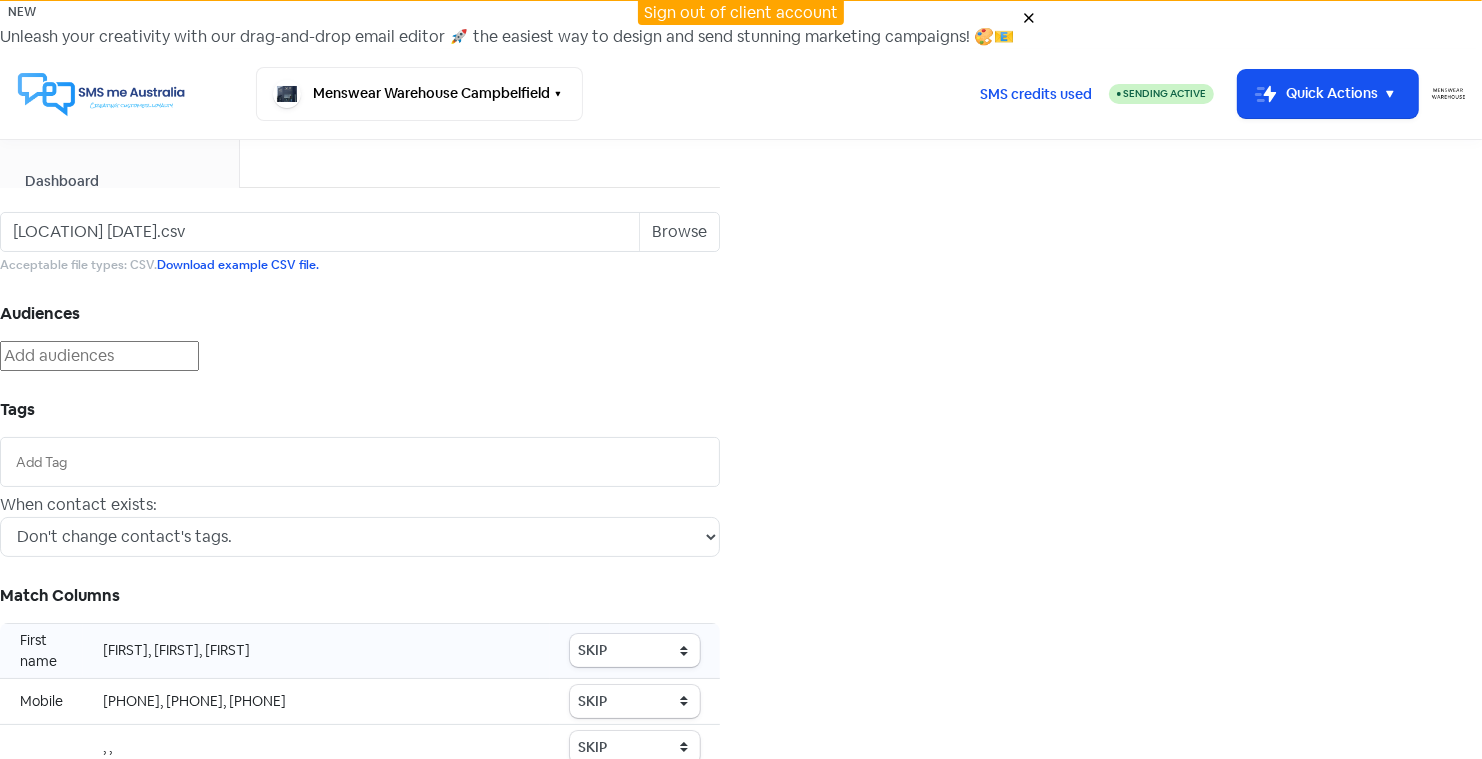 click on "[FIRST], [FIRST], [FIRST]" at bounding box center [316, 650] 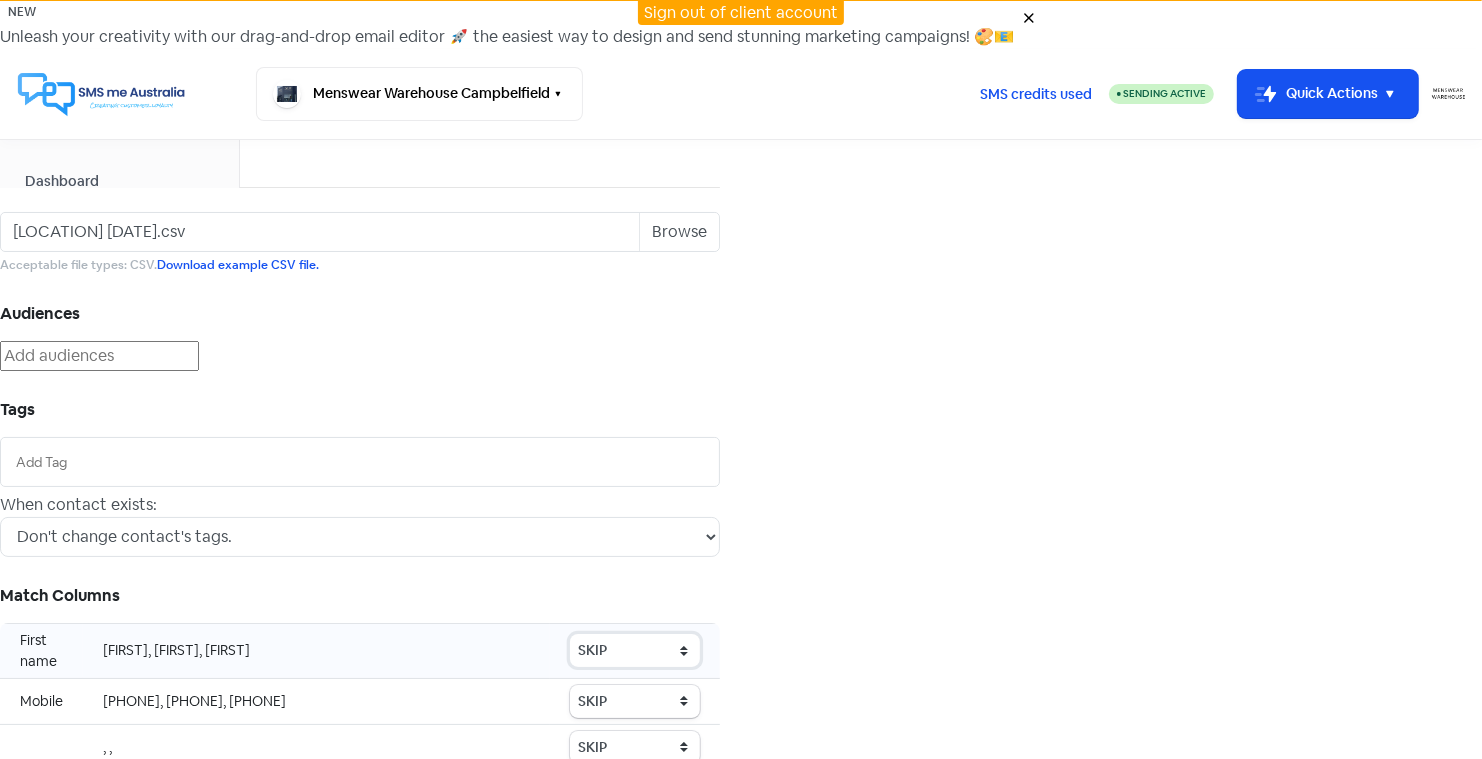 click on "SKIP First name  Last name  Mobile number  Email address  Contact status" at bounding box center (635, 650) 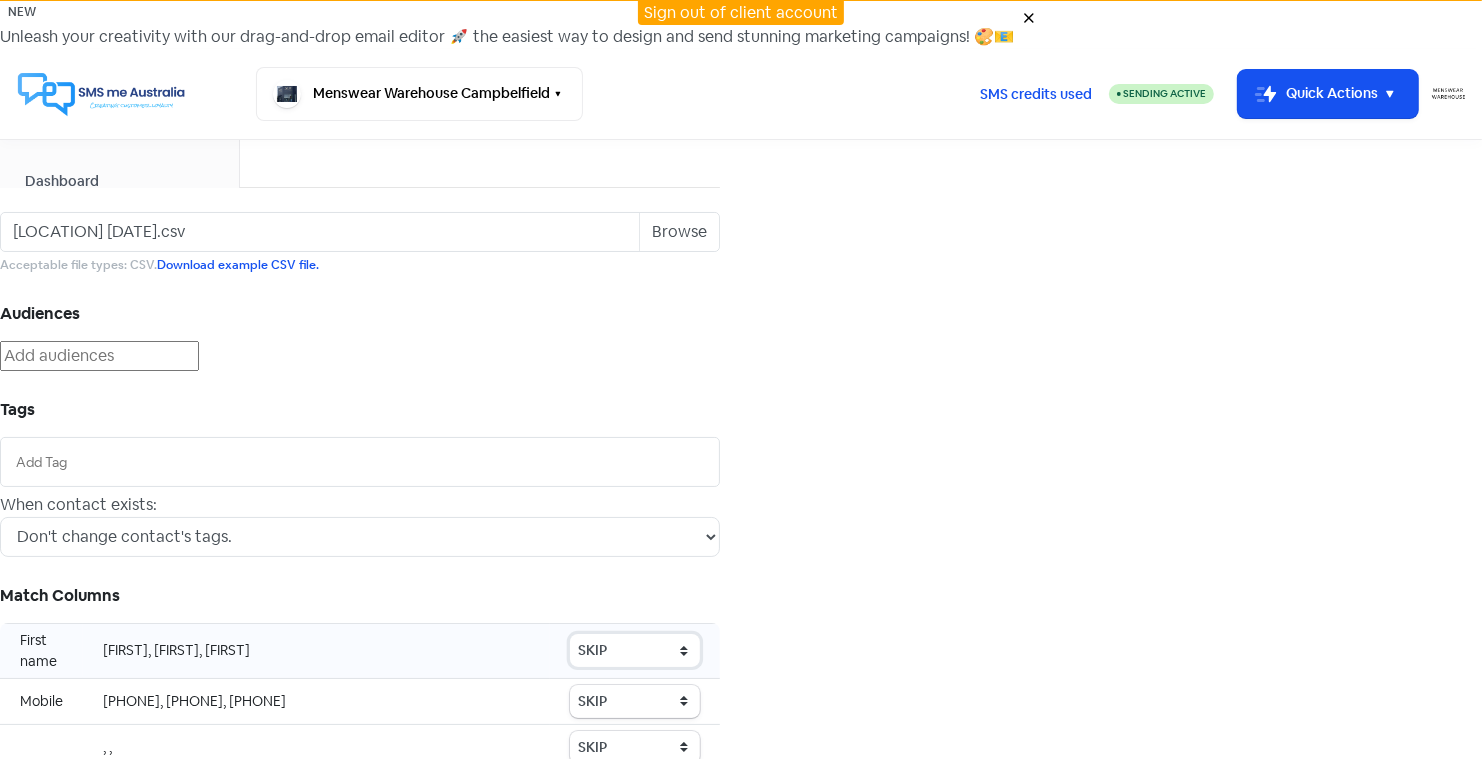 select on "first_name" 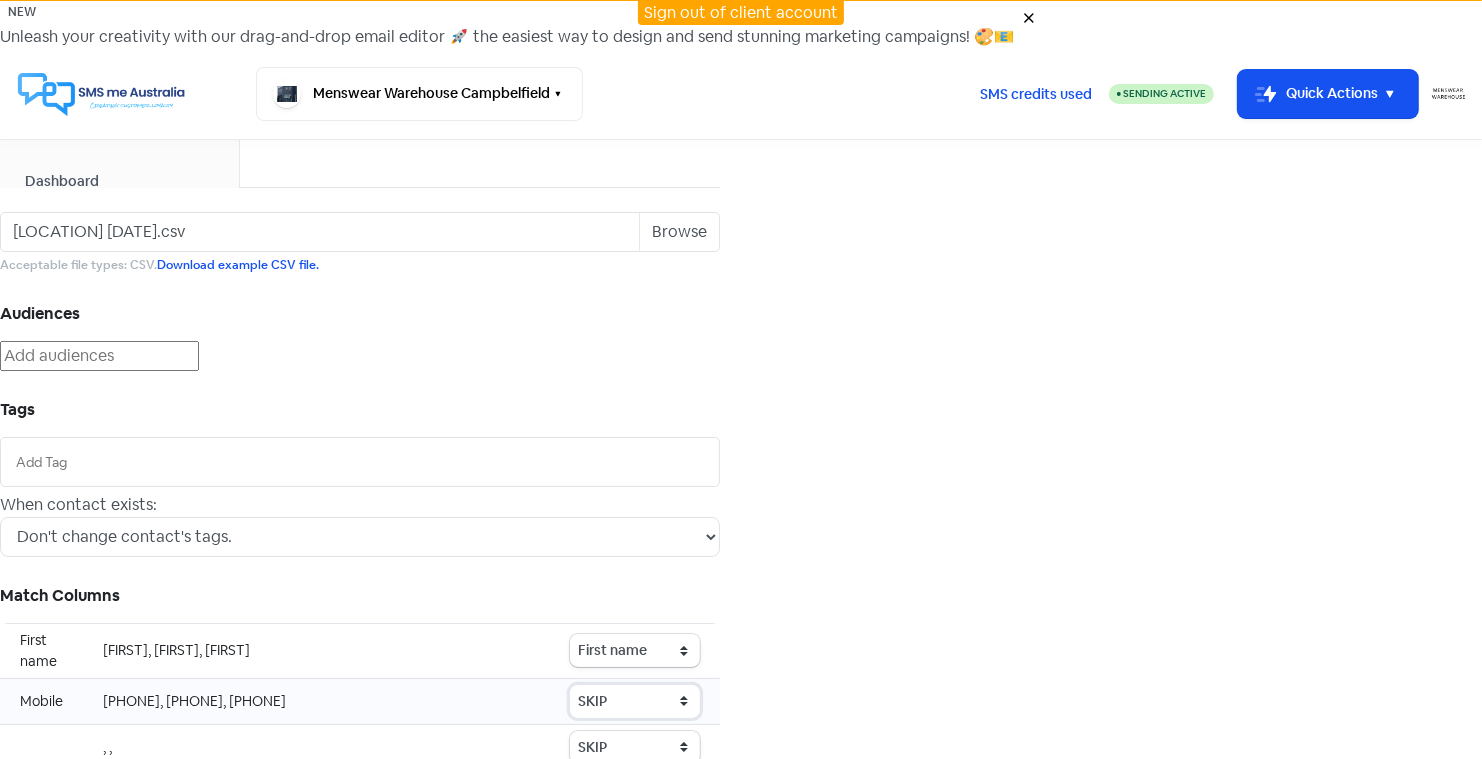 click on "SKIP First name  Last name  Mobile number  Email address  Contact status" at bounding box center [635, 650] 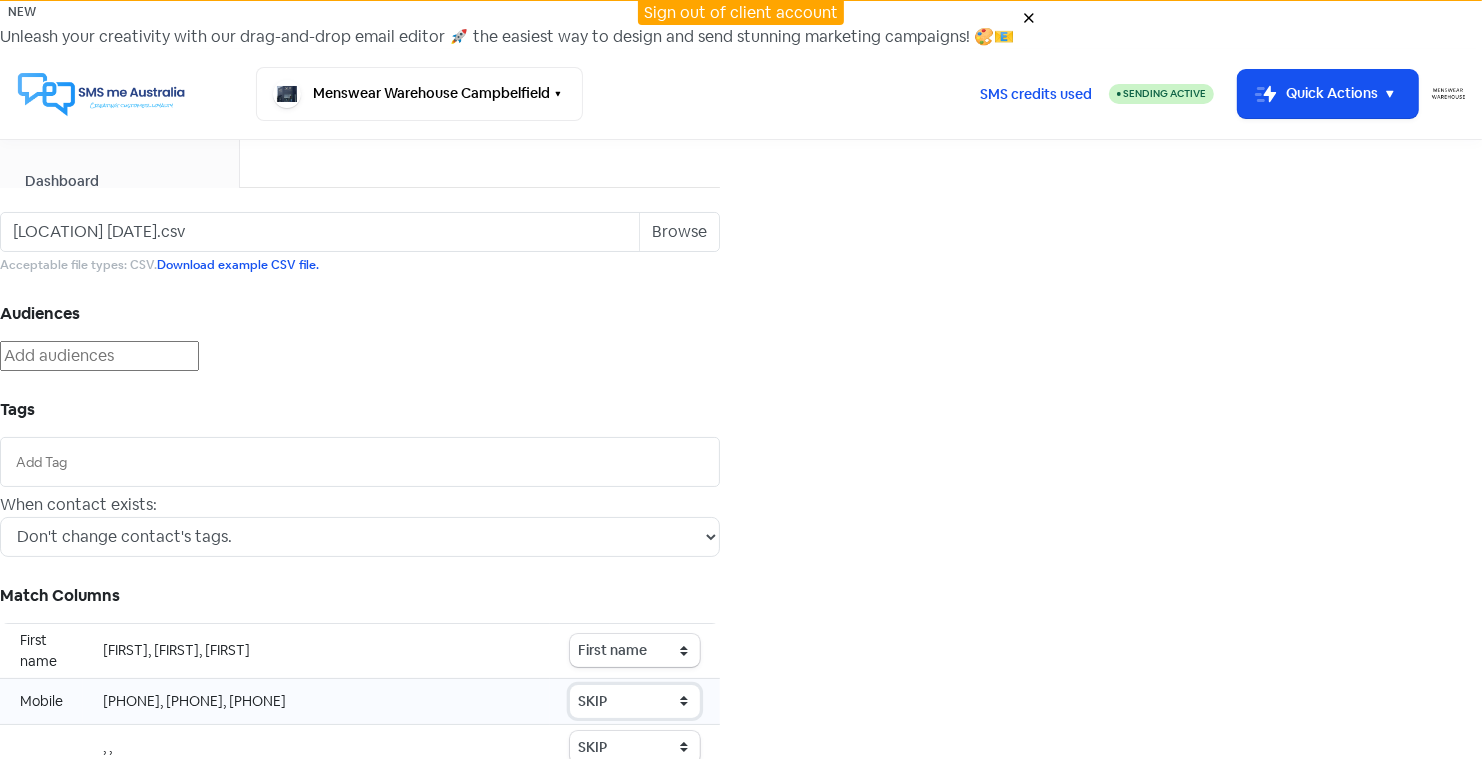 select on "phone" 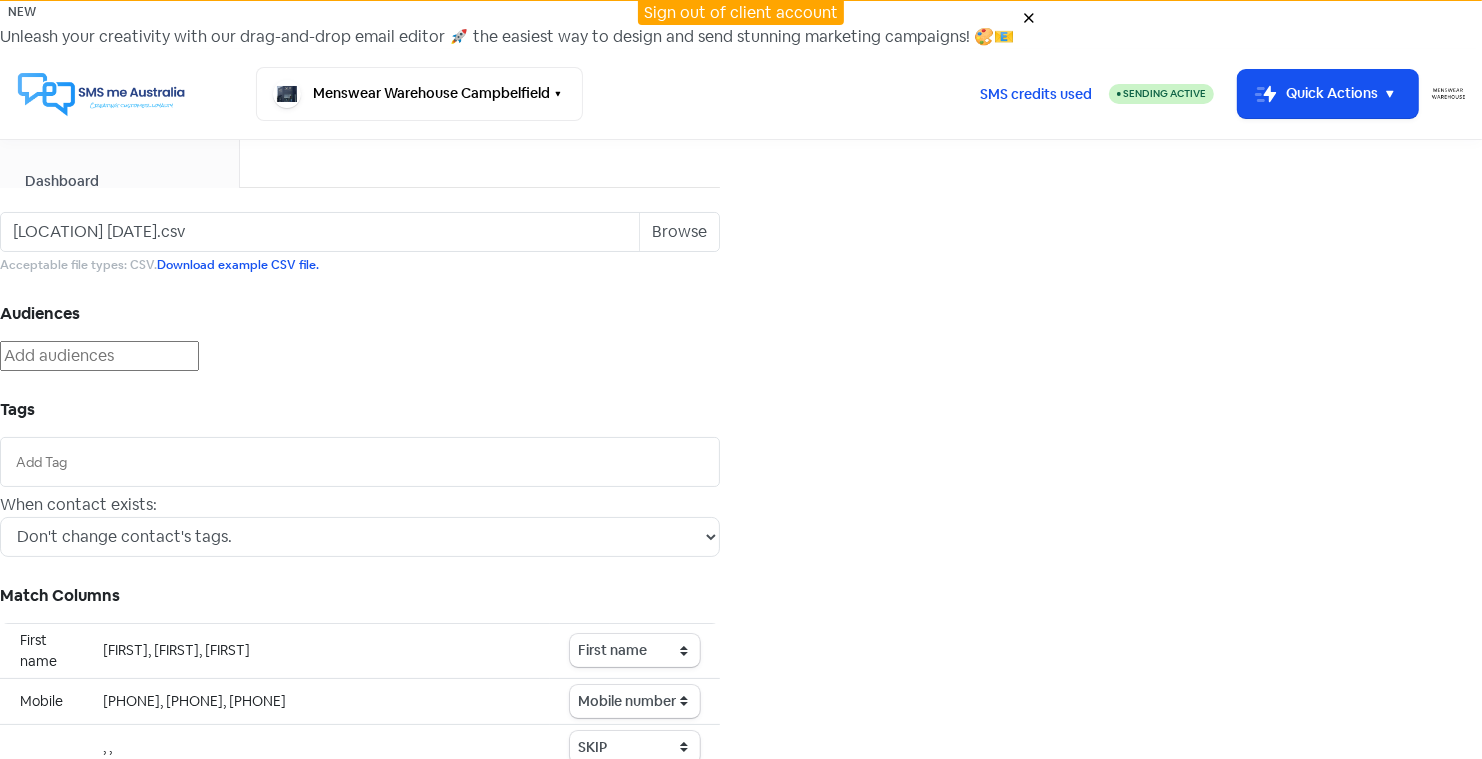 click on "Icon For Loading Import contacts" at bounding box center [360, 873] 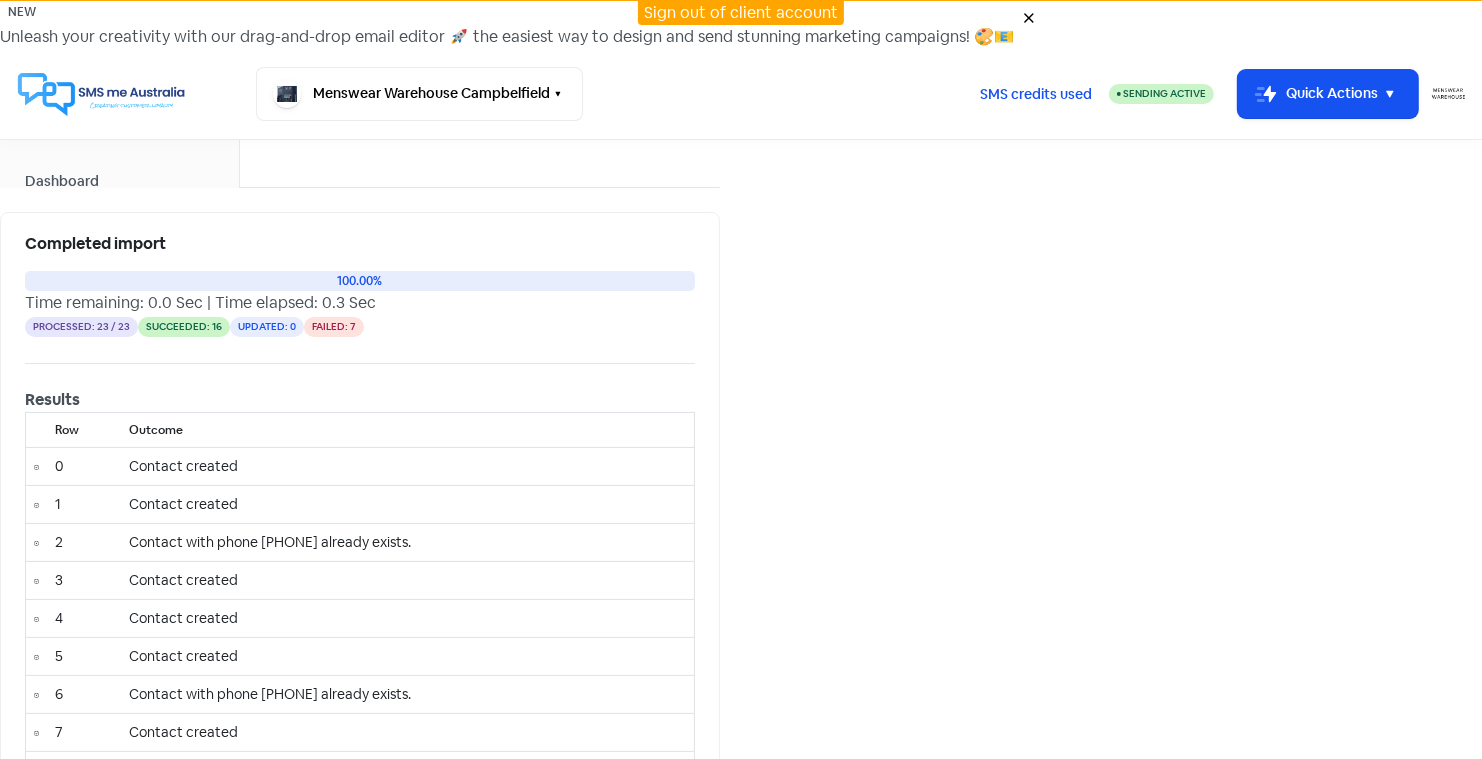 scroll, scrollTop: 0, scrollLeft: 0, axis: both 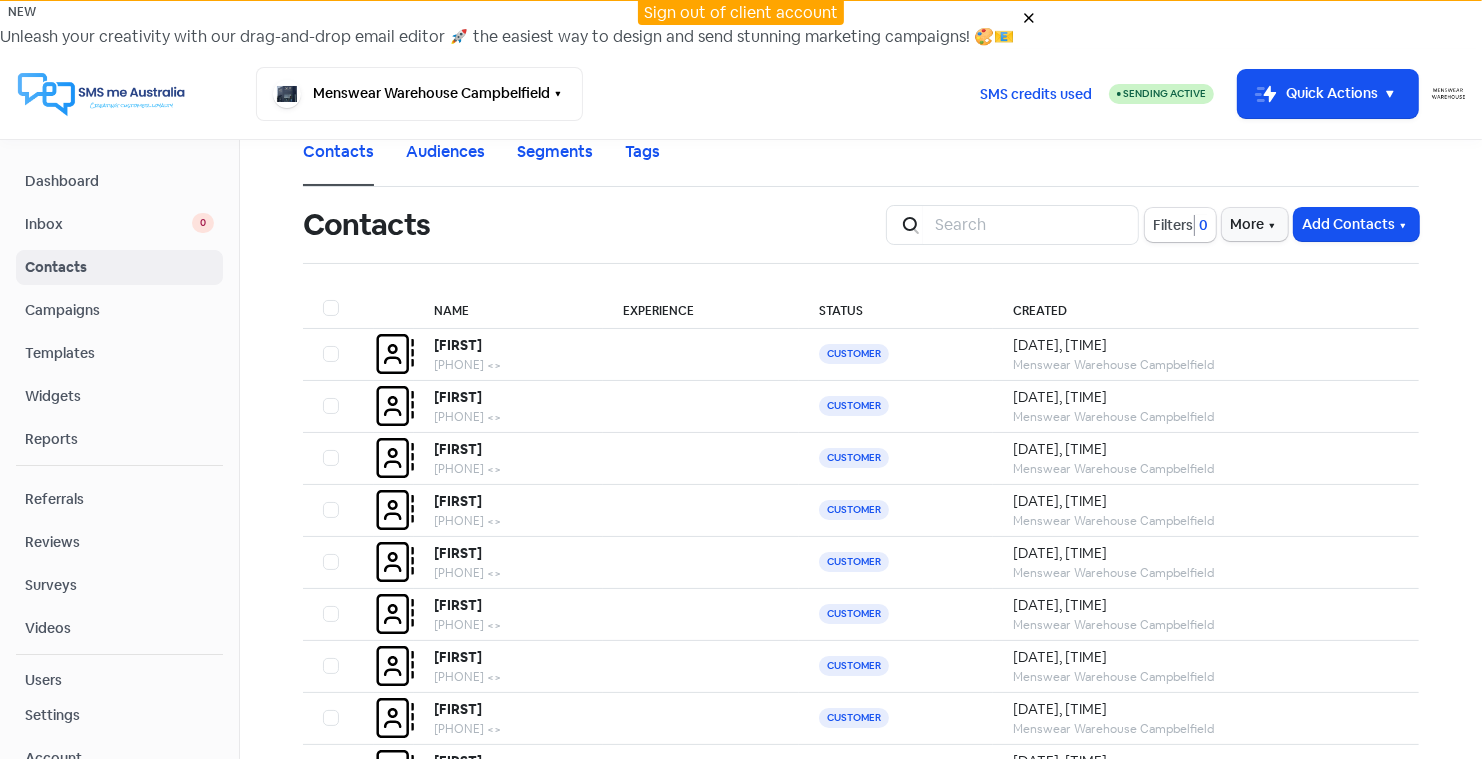 click on "Sign out of client account" at bounding box center [741, 12] 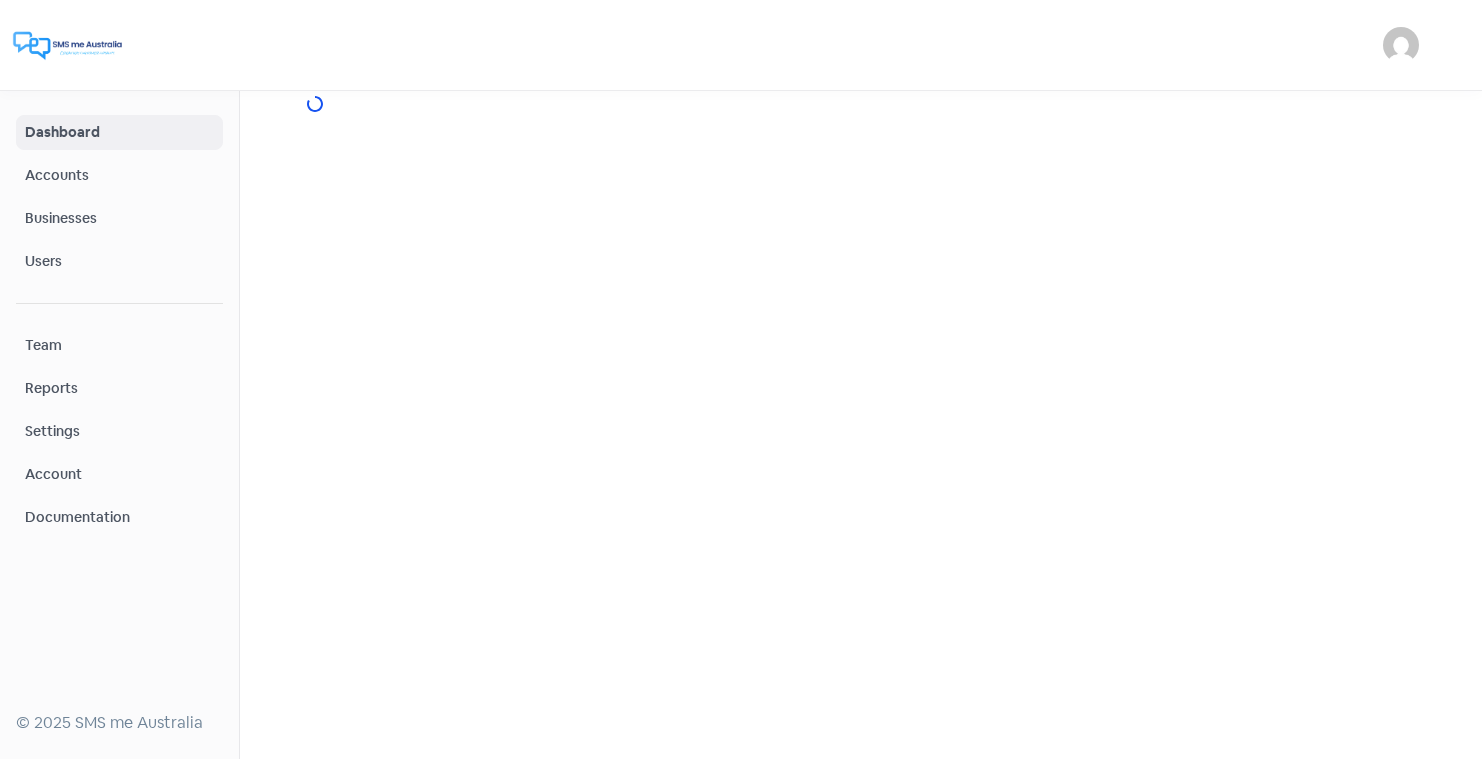scroll, scrollTop: 0, scrollLeft: 0, axis: both 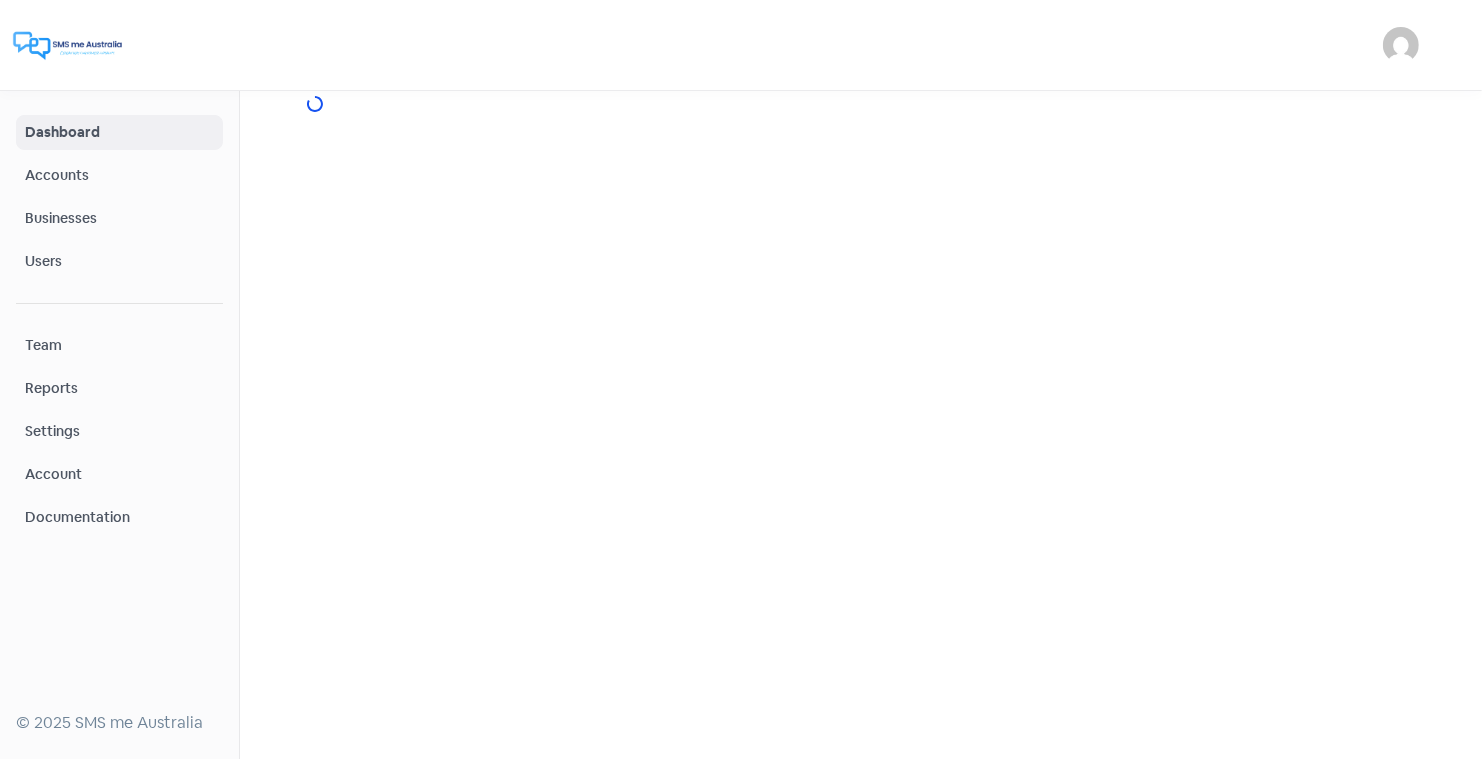 click on "Businesses" at bounding box center [119, 218] 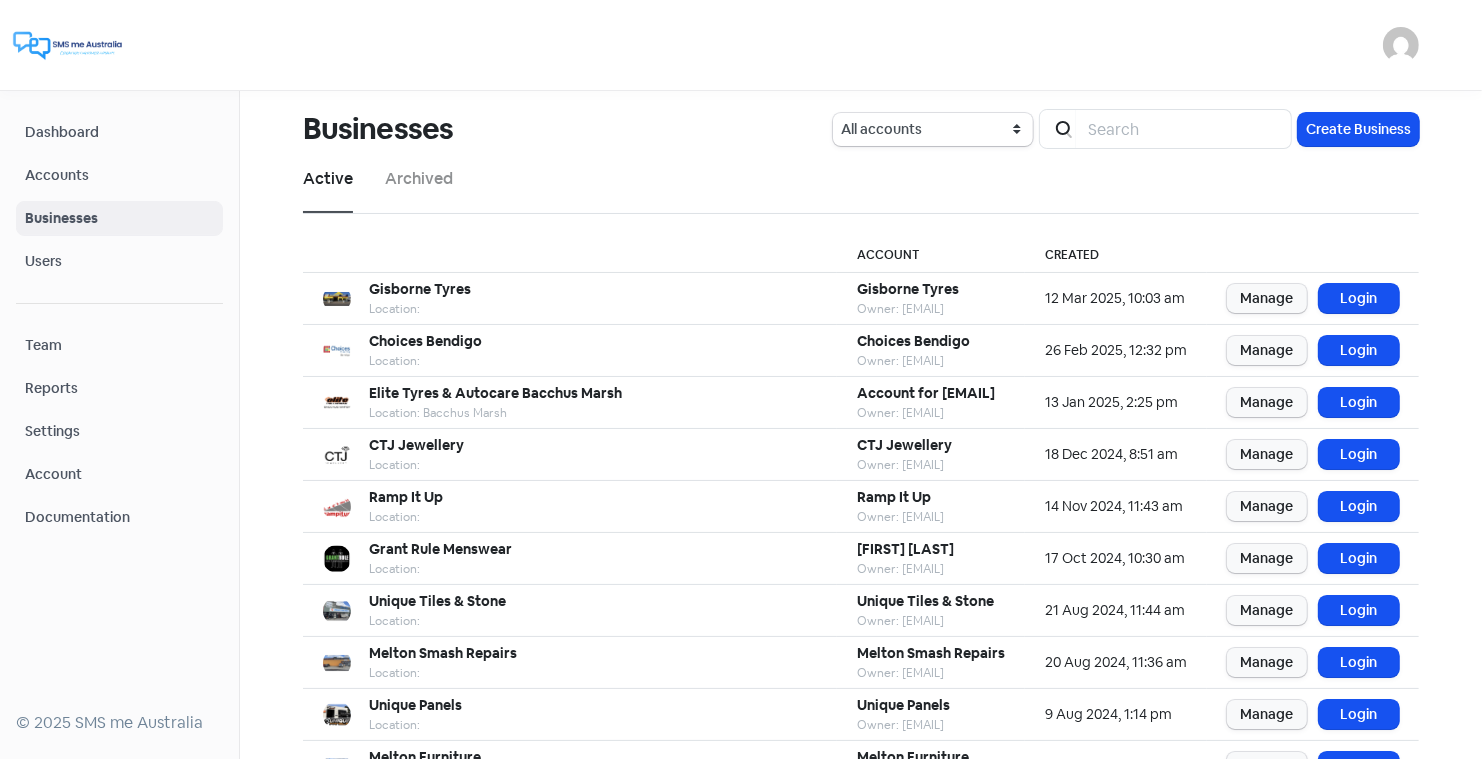scroll, scrollTop: 243, scrollLeft: 0, axis: vertical 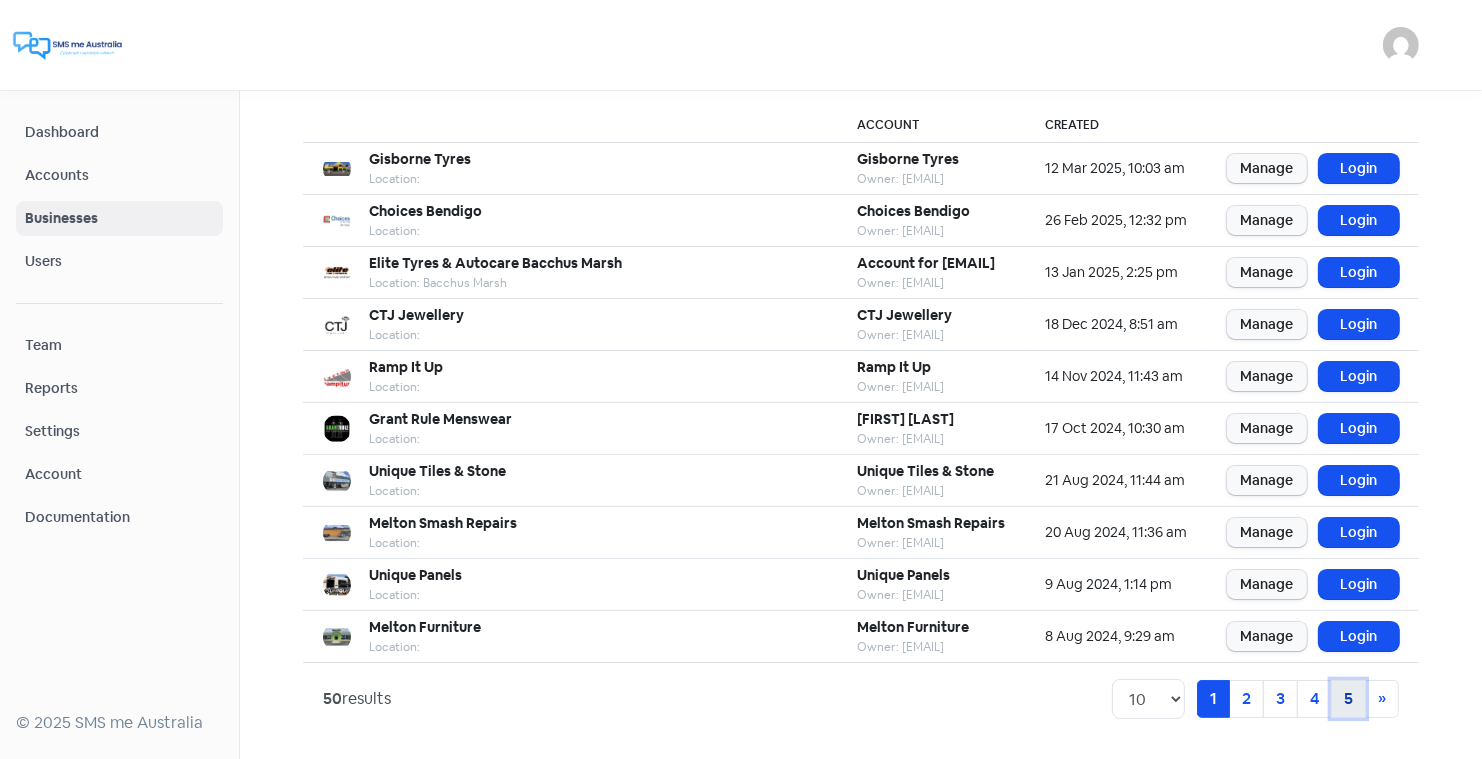 click on "5" at bounding box center (1213, 699) 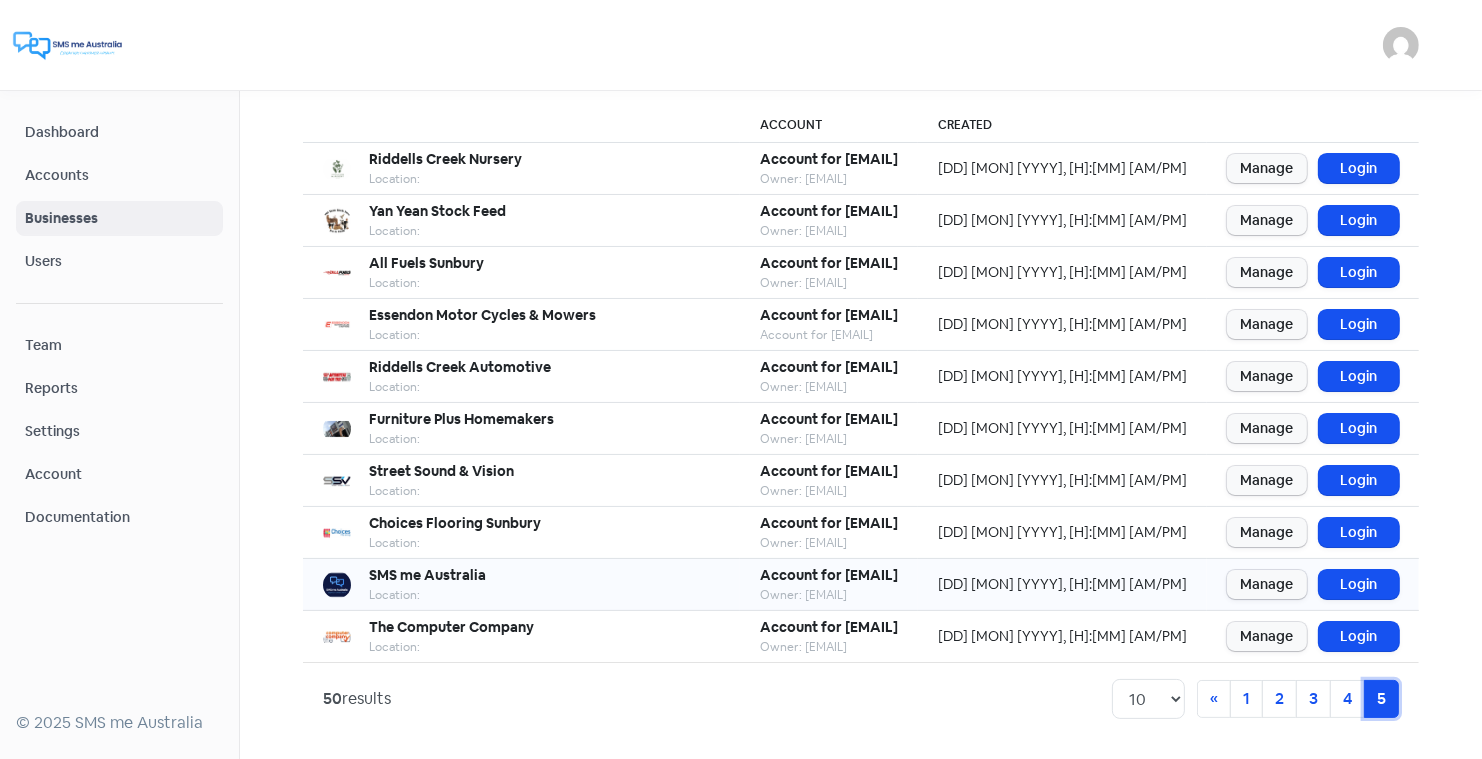 scroll, scrollTop: 131, scrollLeft: 0, axis: vertical 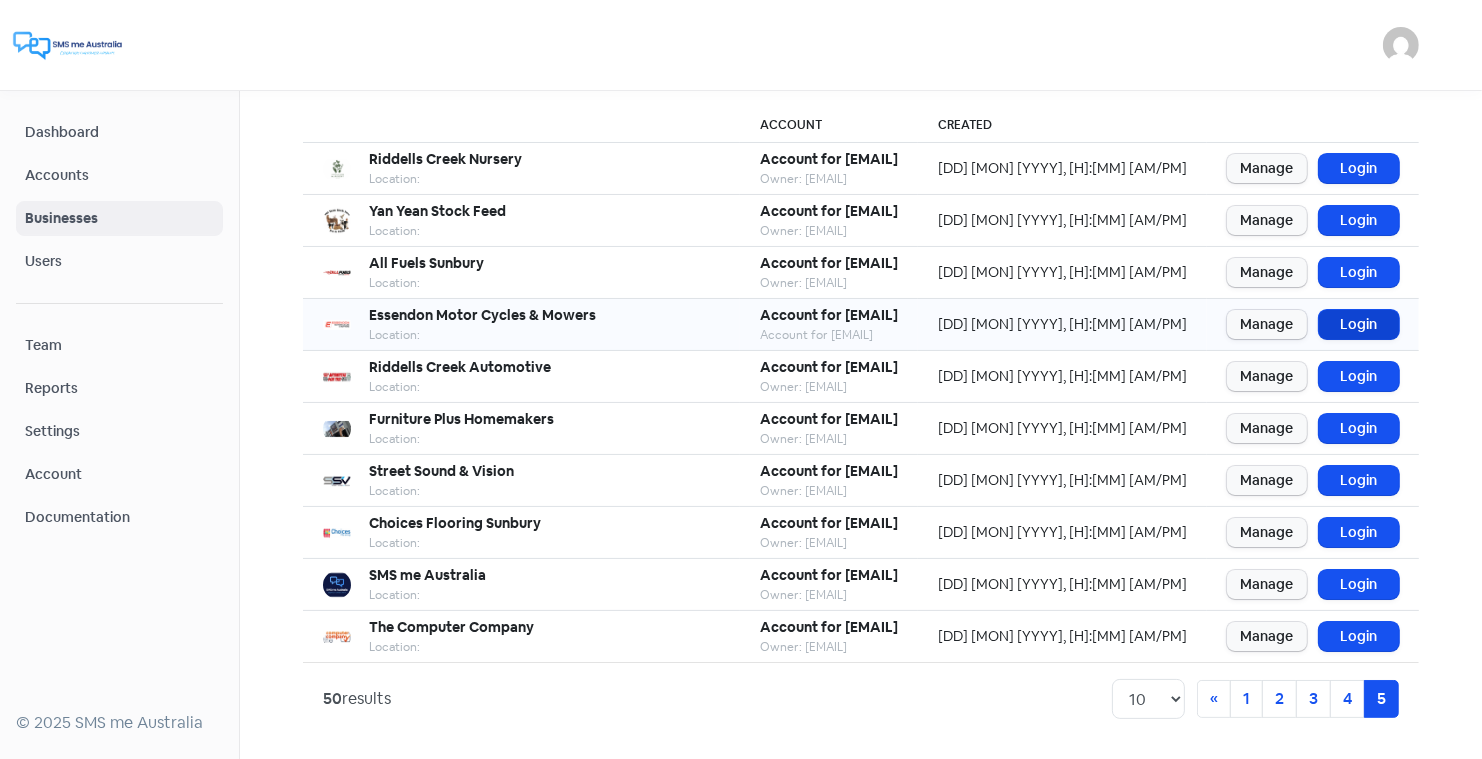click on "Login" at bounding box center [1359, 324] 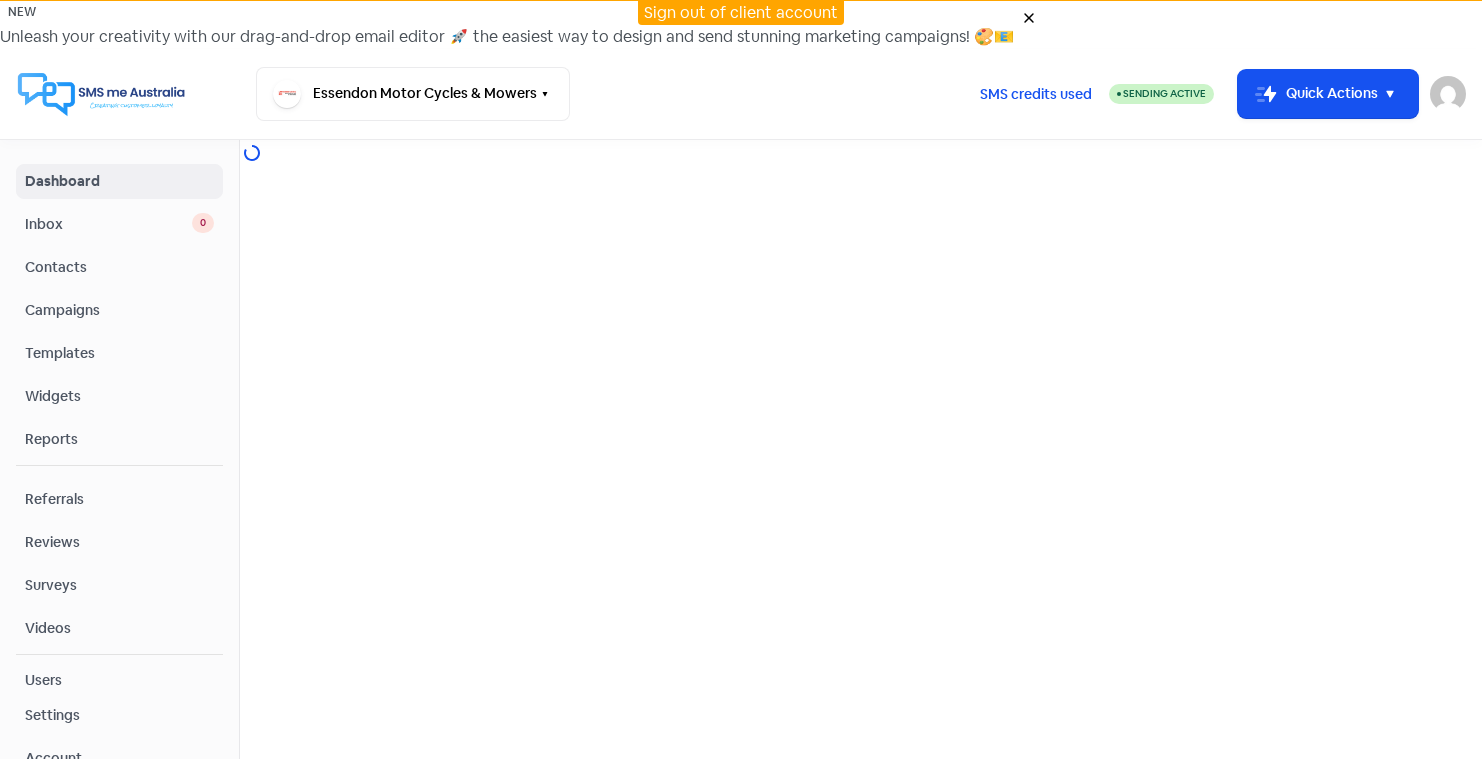scroll, scrollTop: 0, scrollLeft: 0, axis: both 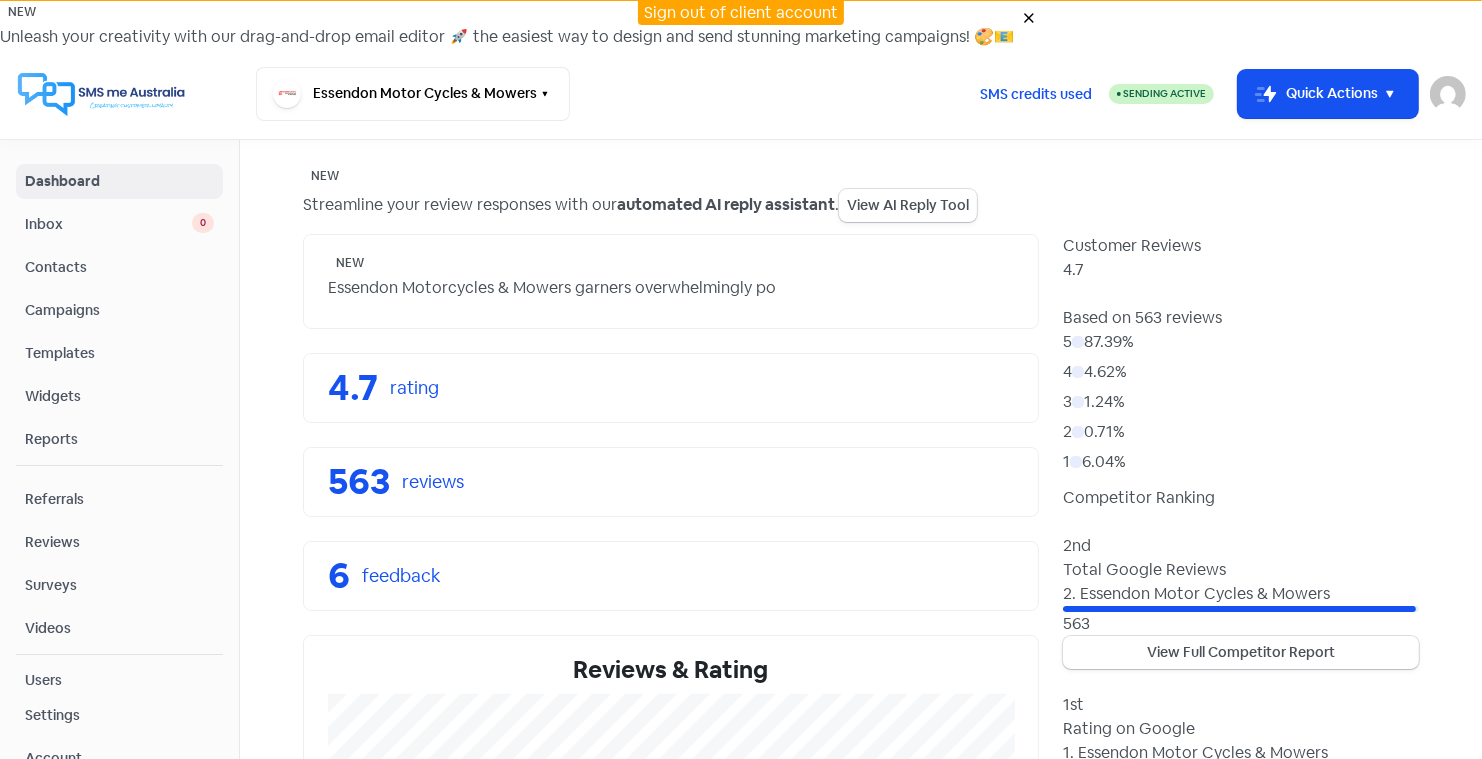 click on "Campaigns" at bounding box center [119, 310] 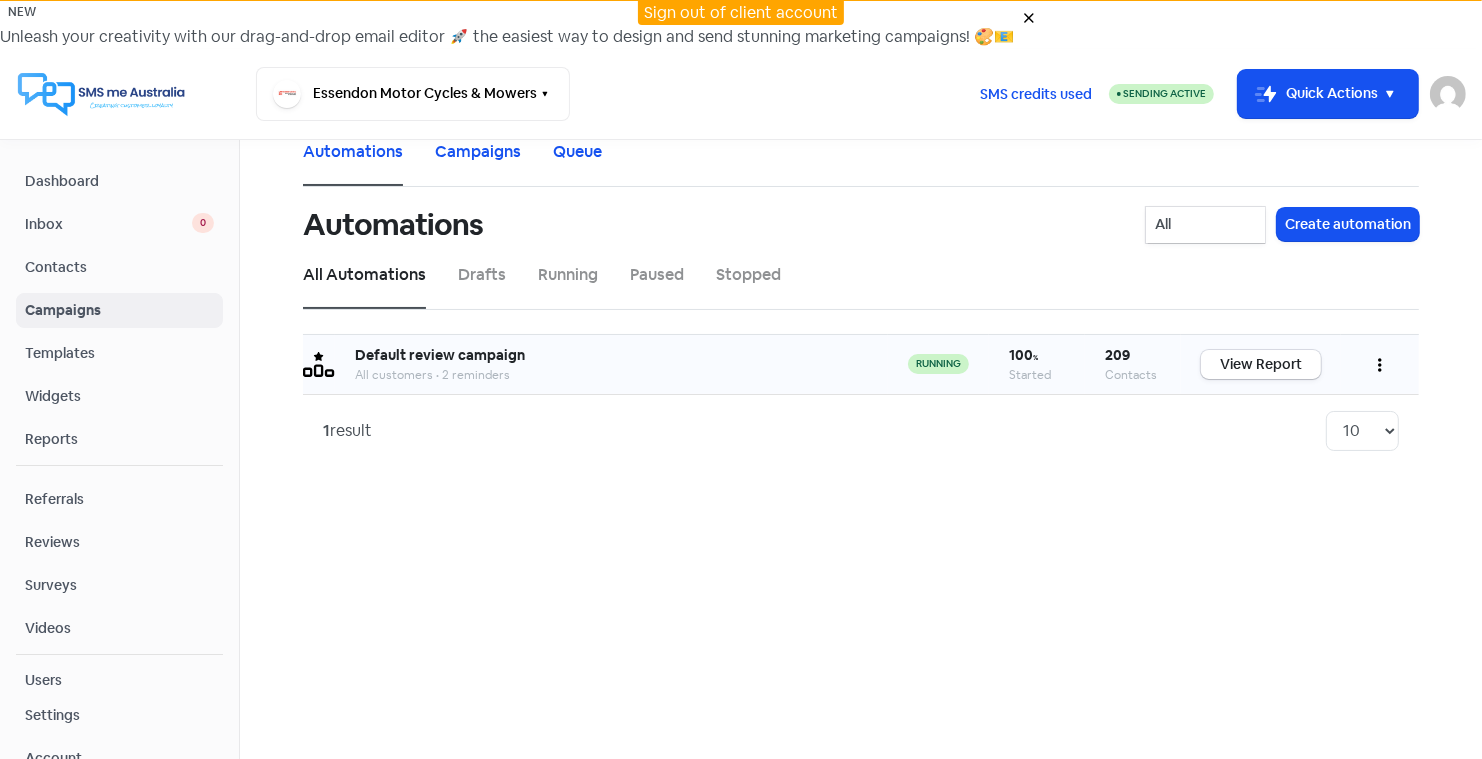 click at bounding box center [1380, 364] 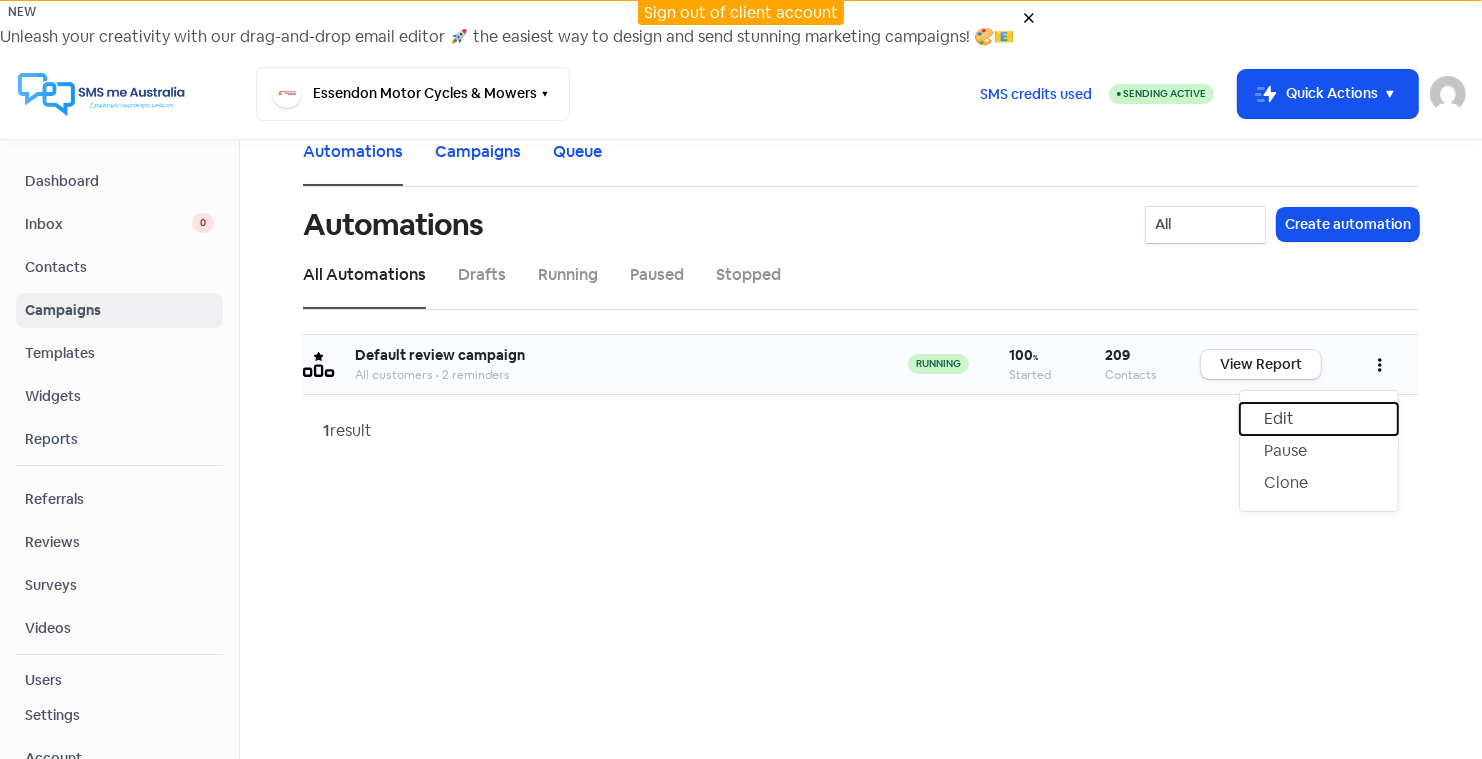 click on "Edit" at bounding box center [1319, 419] 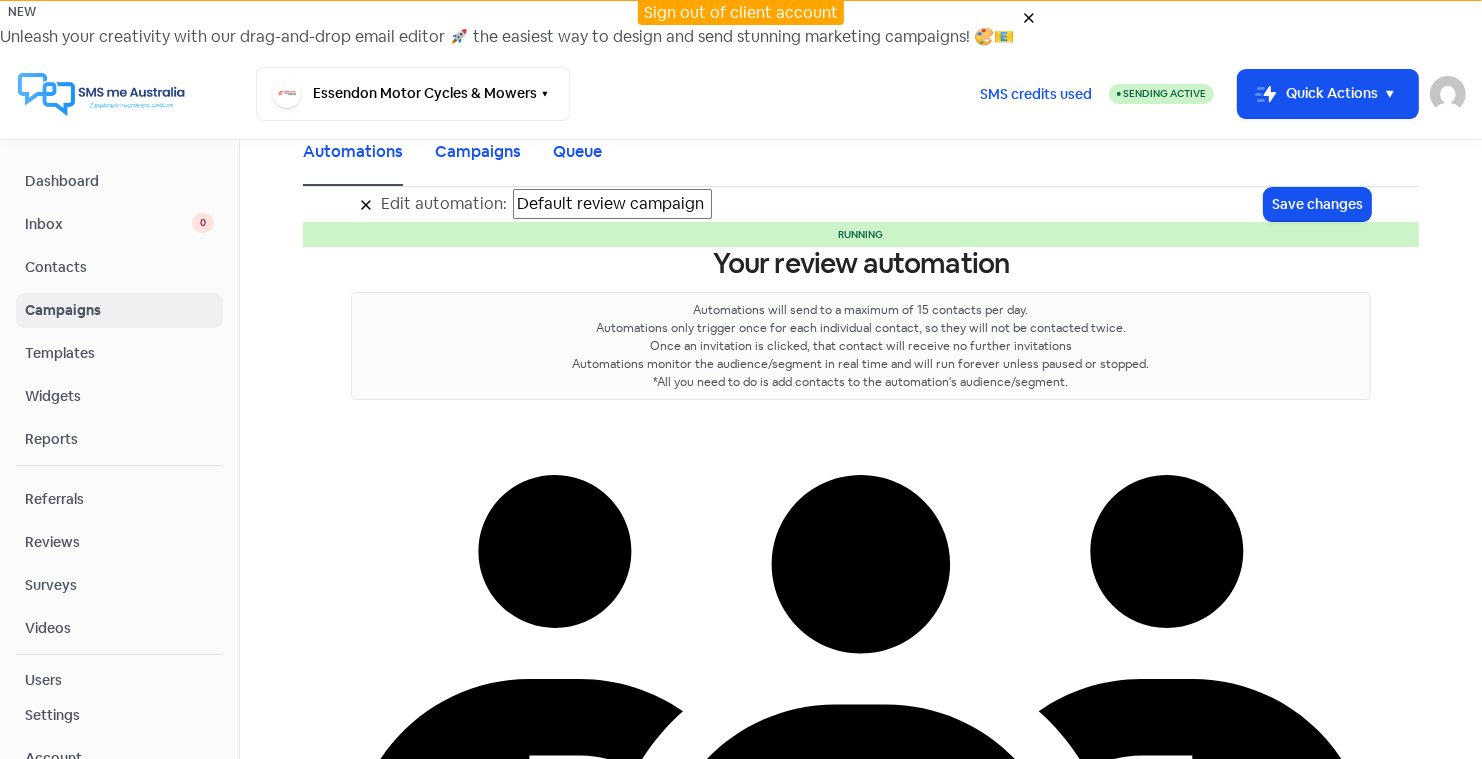 scroll, scrollTop: 0, scrollLeft: 0, axis: both 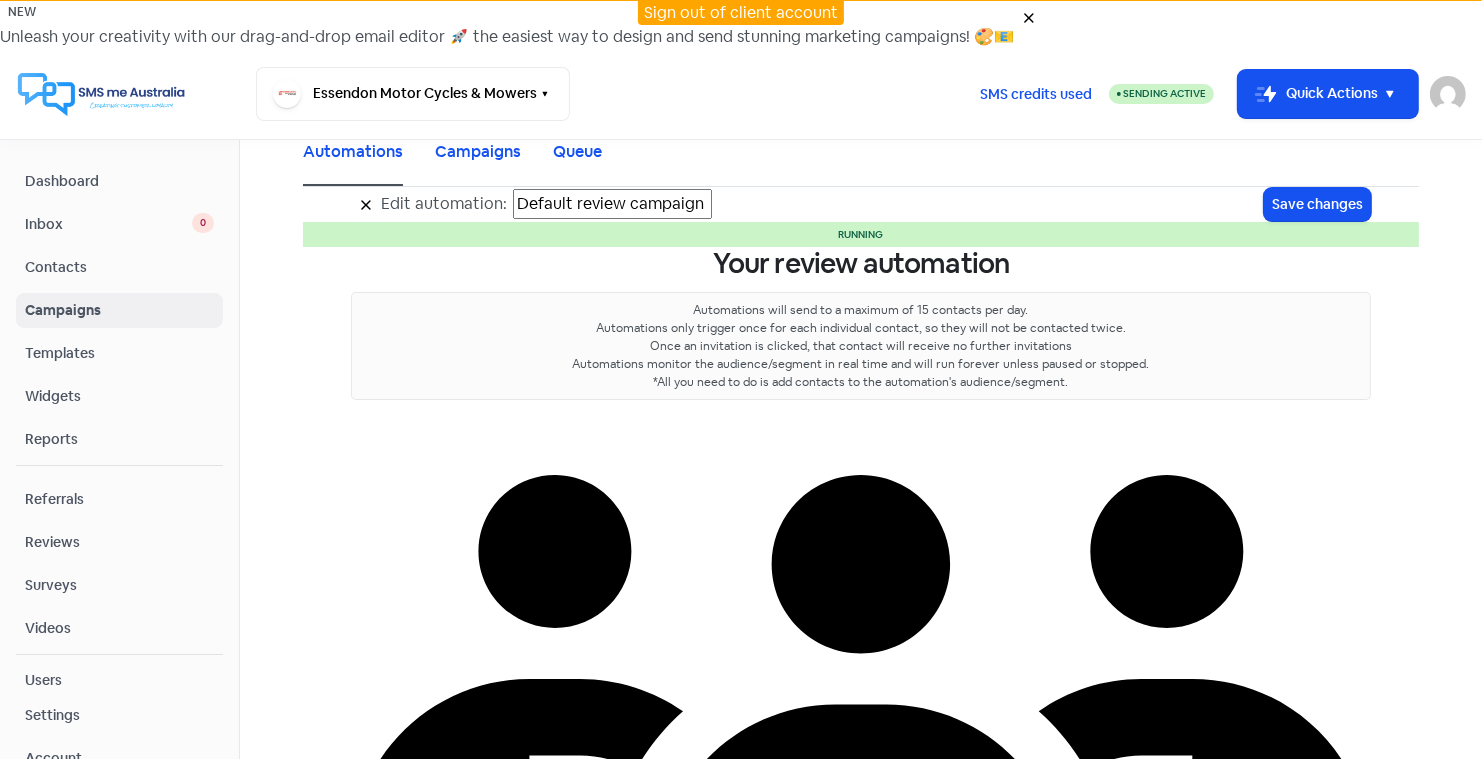 click at bounding box center (366, 204) 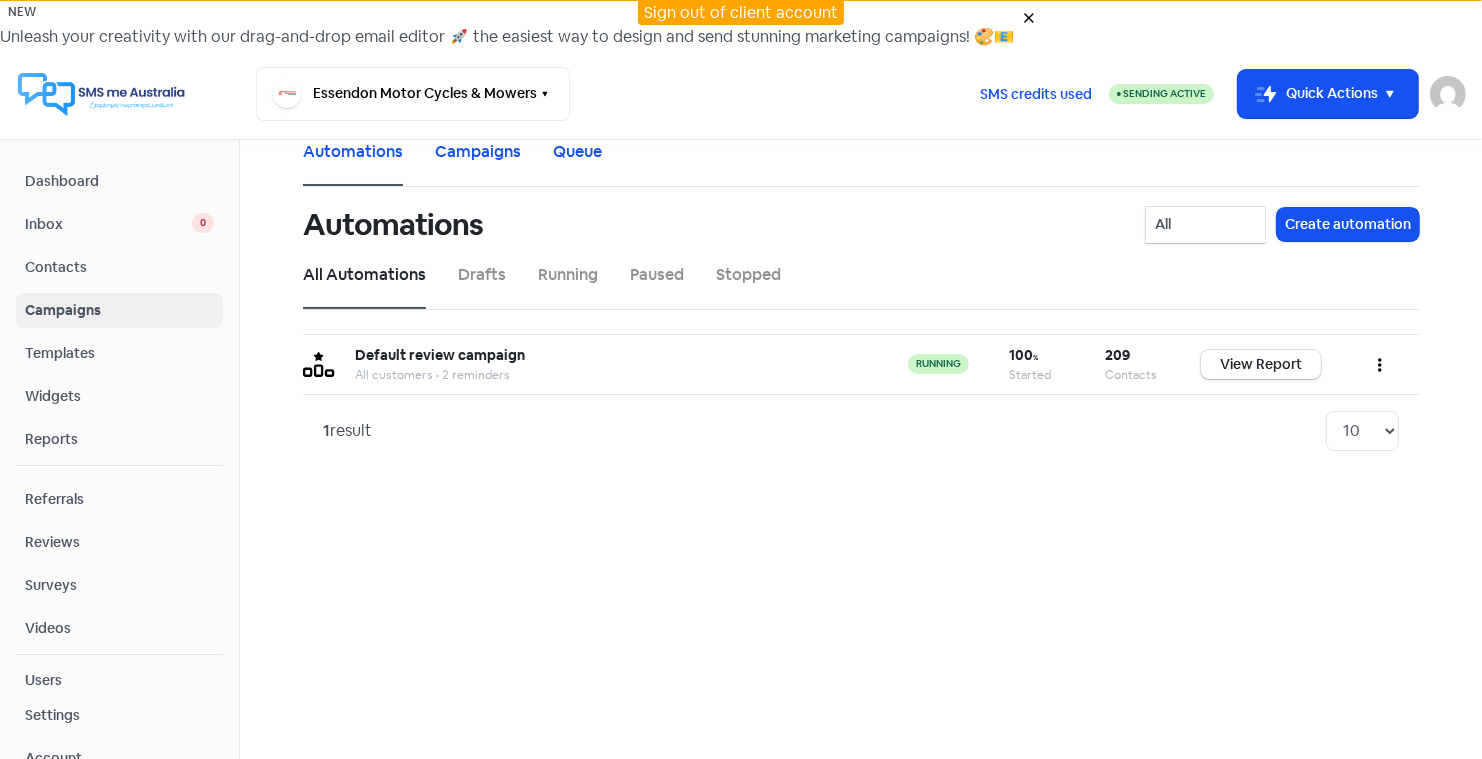 click on "Contacts" at bounding box center [119, 267] 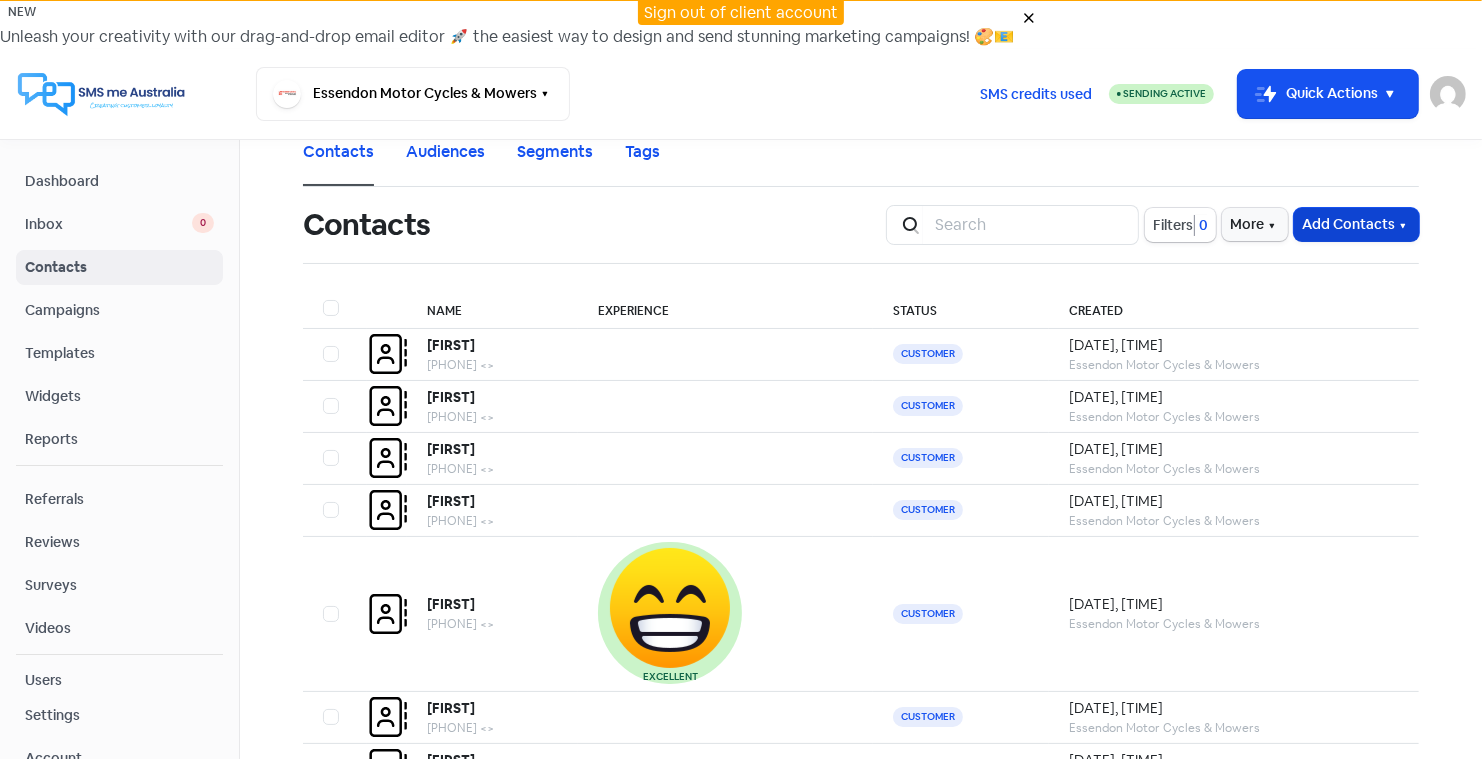 click on "Add Contacts" at bounding box center (1356, 224) 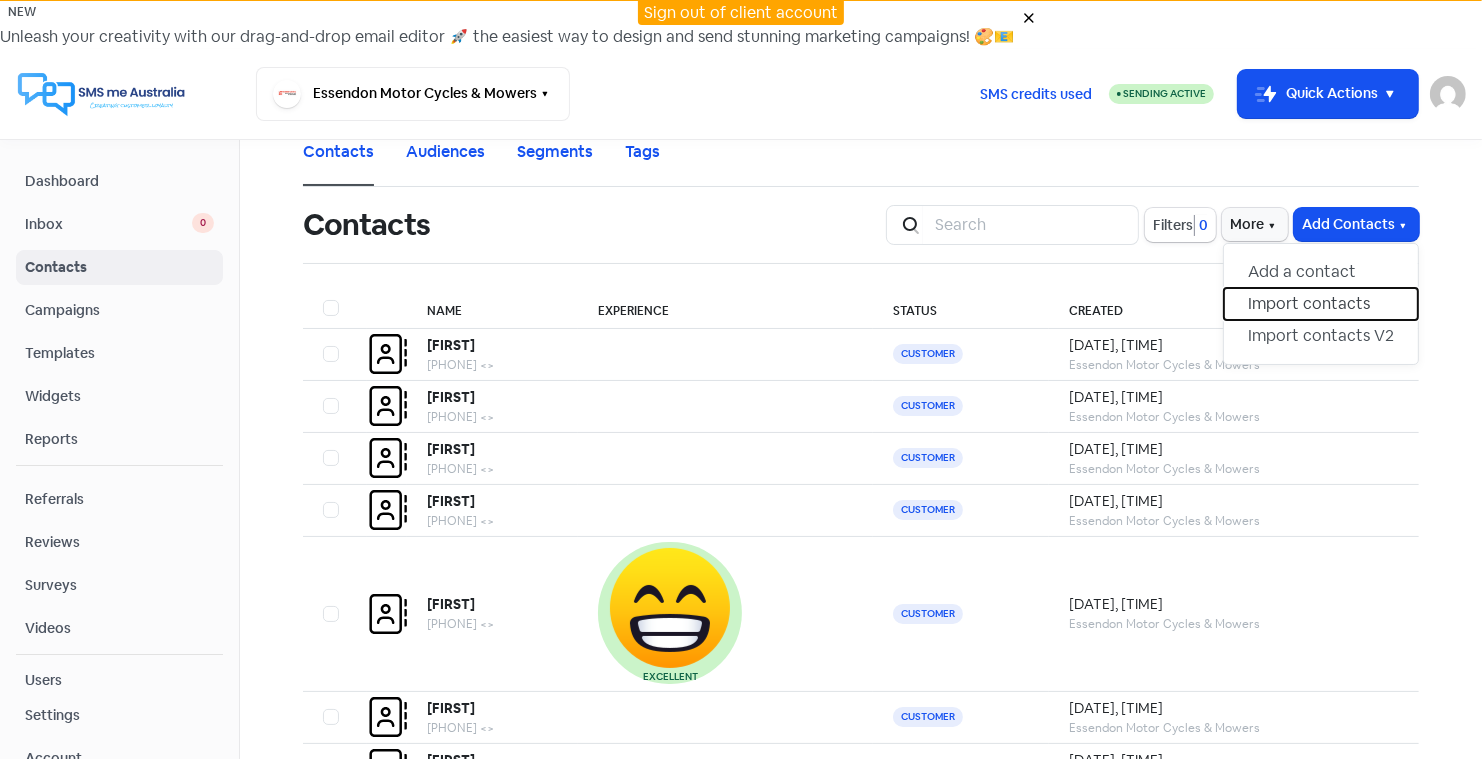 click on "Import contacts" at bounding box center (1321, 304) 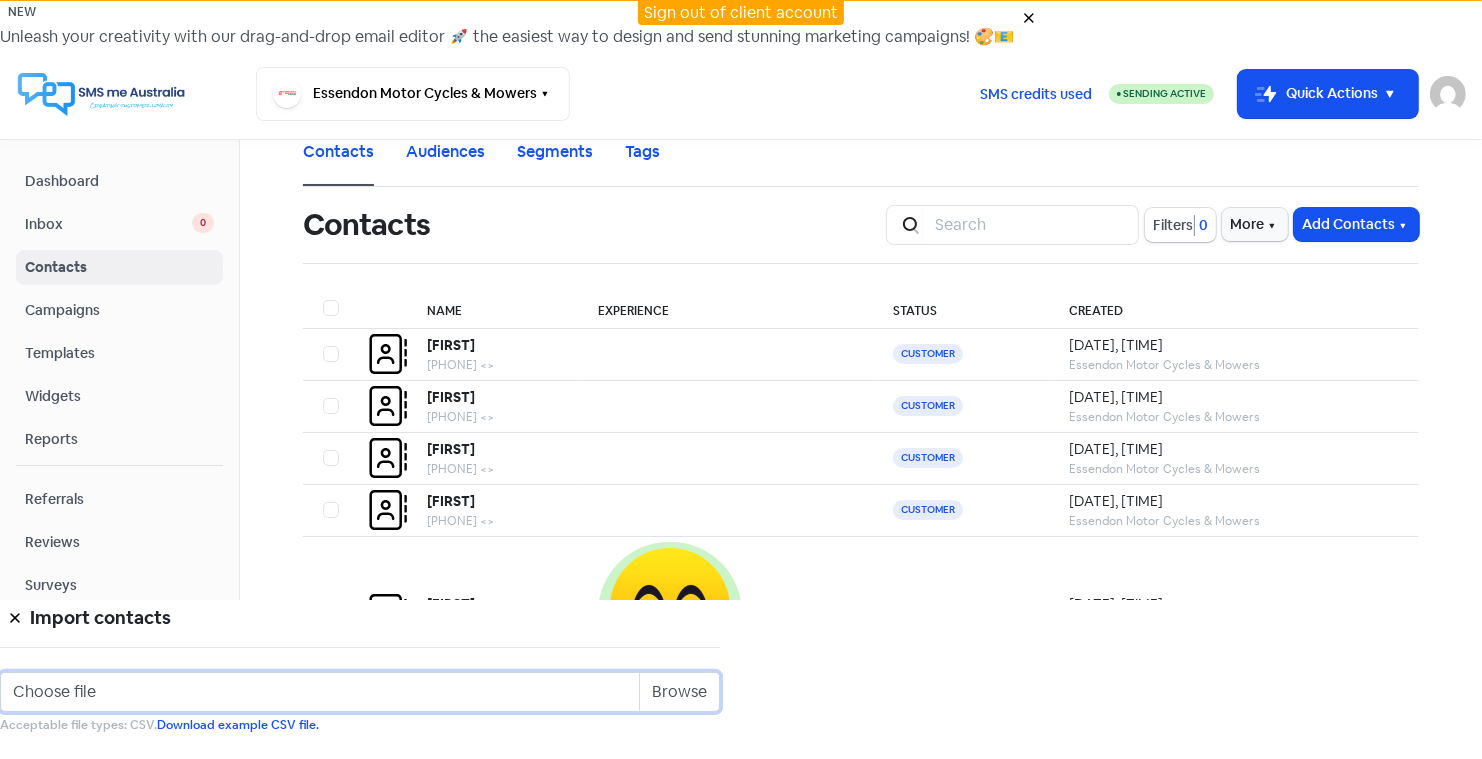 click on "Choose file" at bounding box center [360, 692] 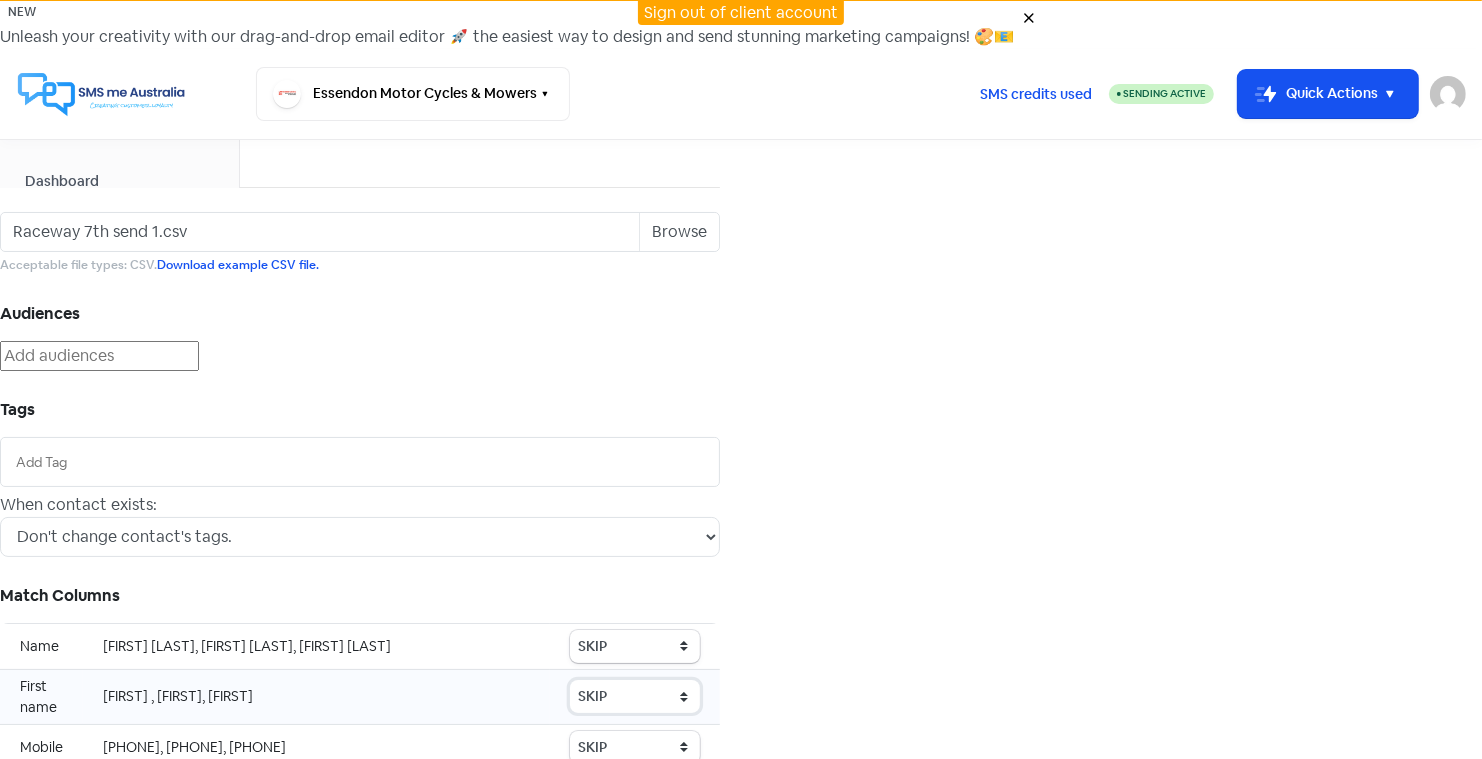 click on "SKIP First name  Last name  Mobile number  Email address  Contact status" at bounding box center [635, 646] 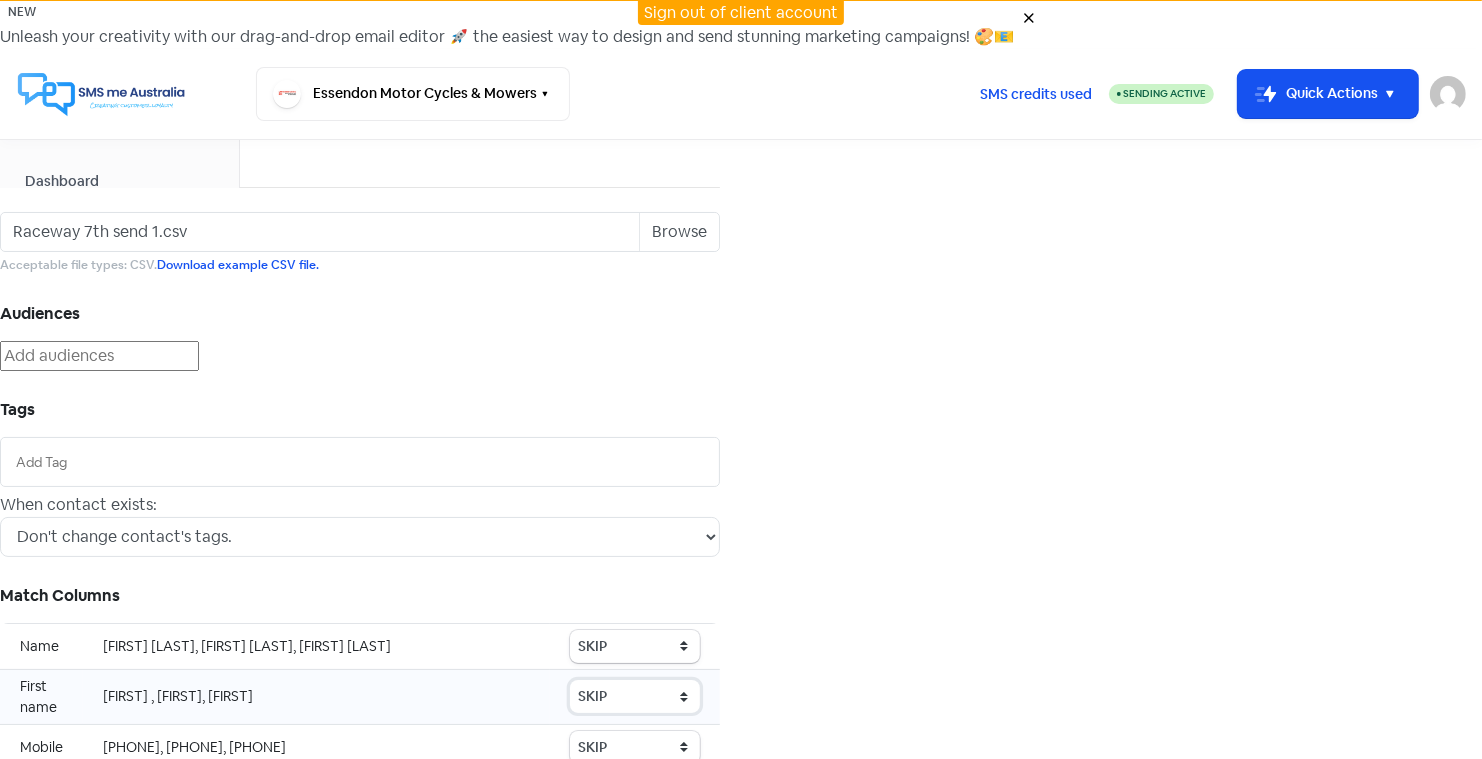 select on "first_name" 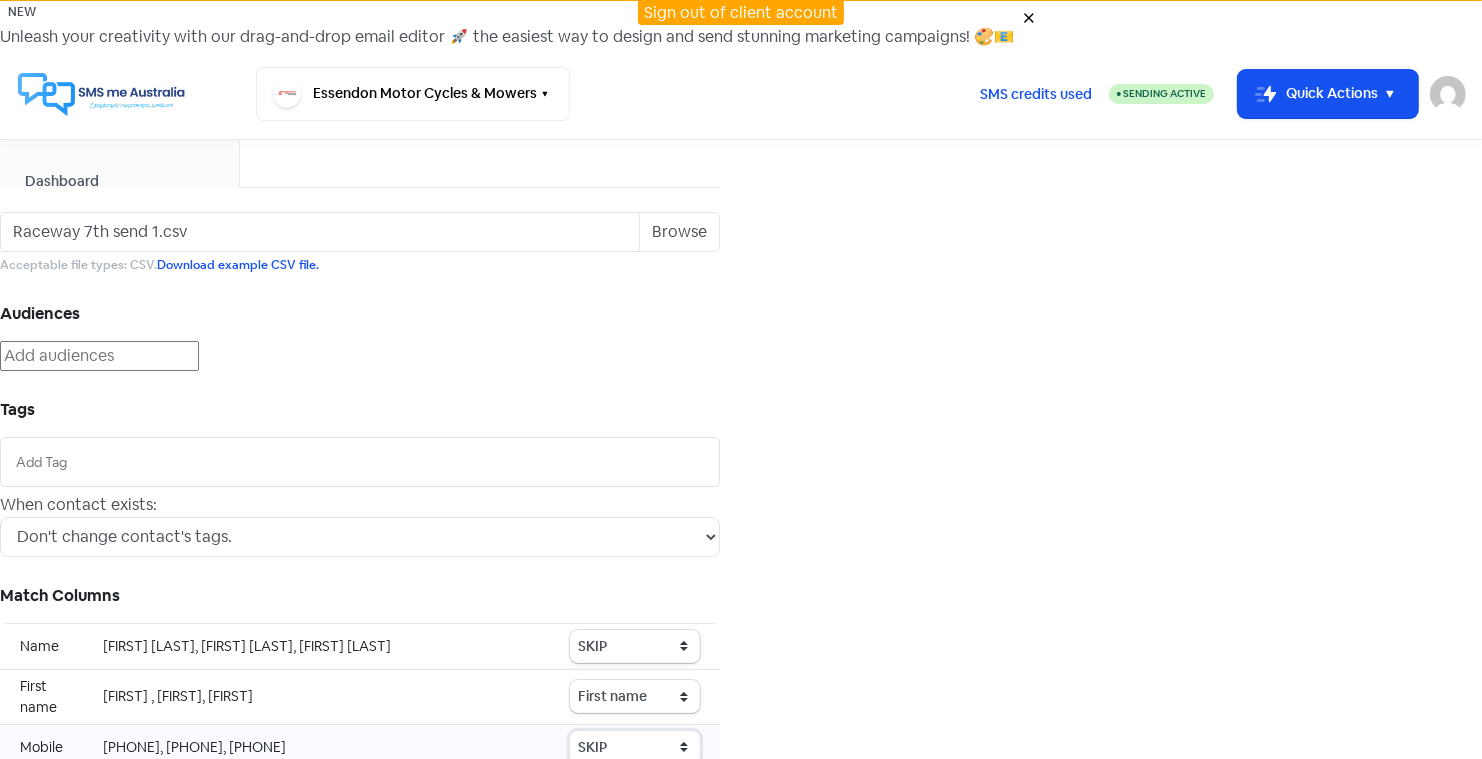 click on "SKIP First name  Last name  Mobile number  Email address  Contact status" at bounding box center (635, 646) 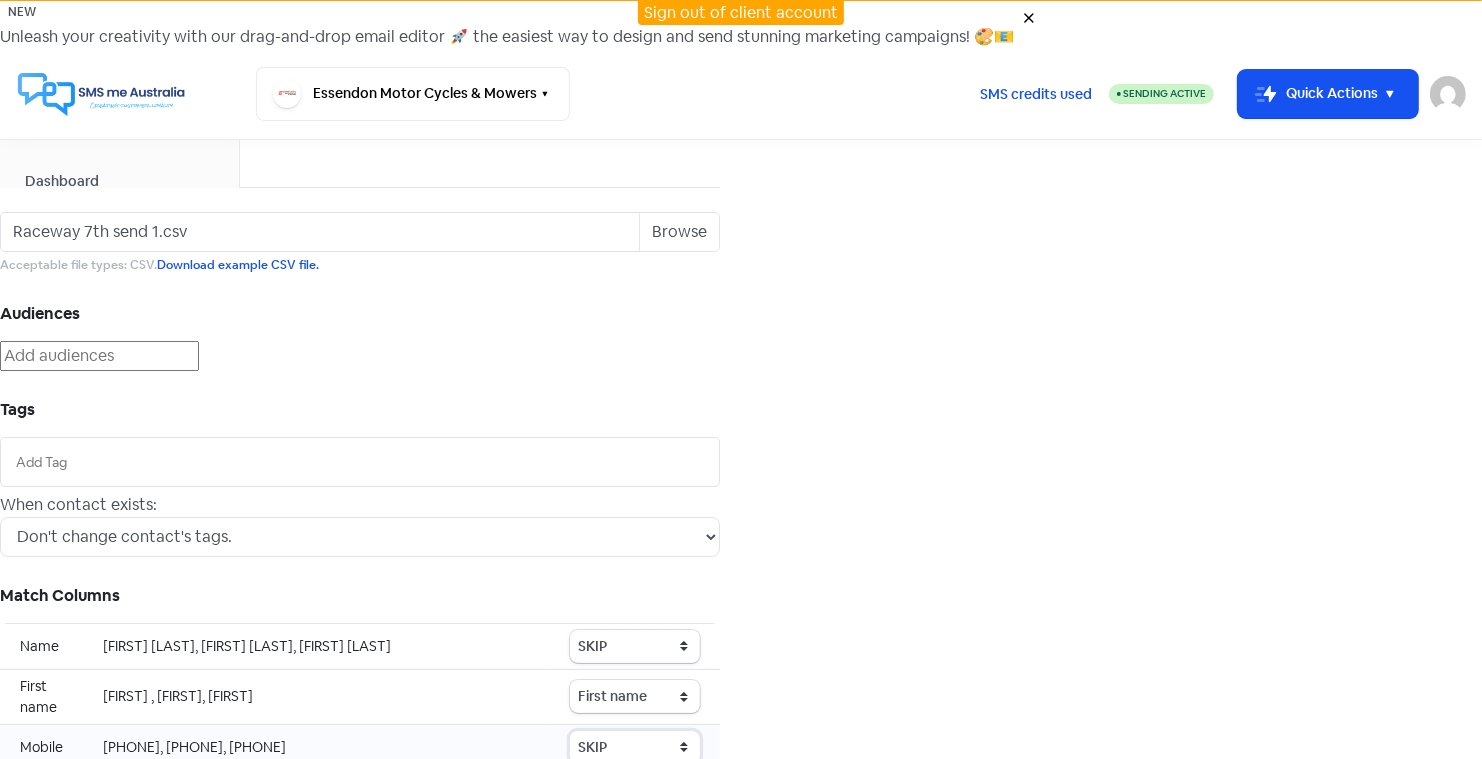 select on "phone" 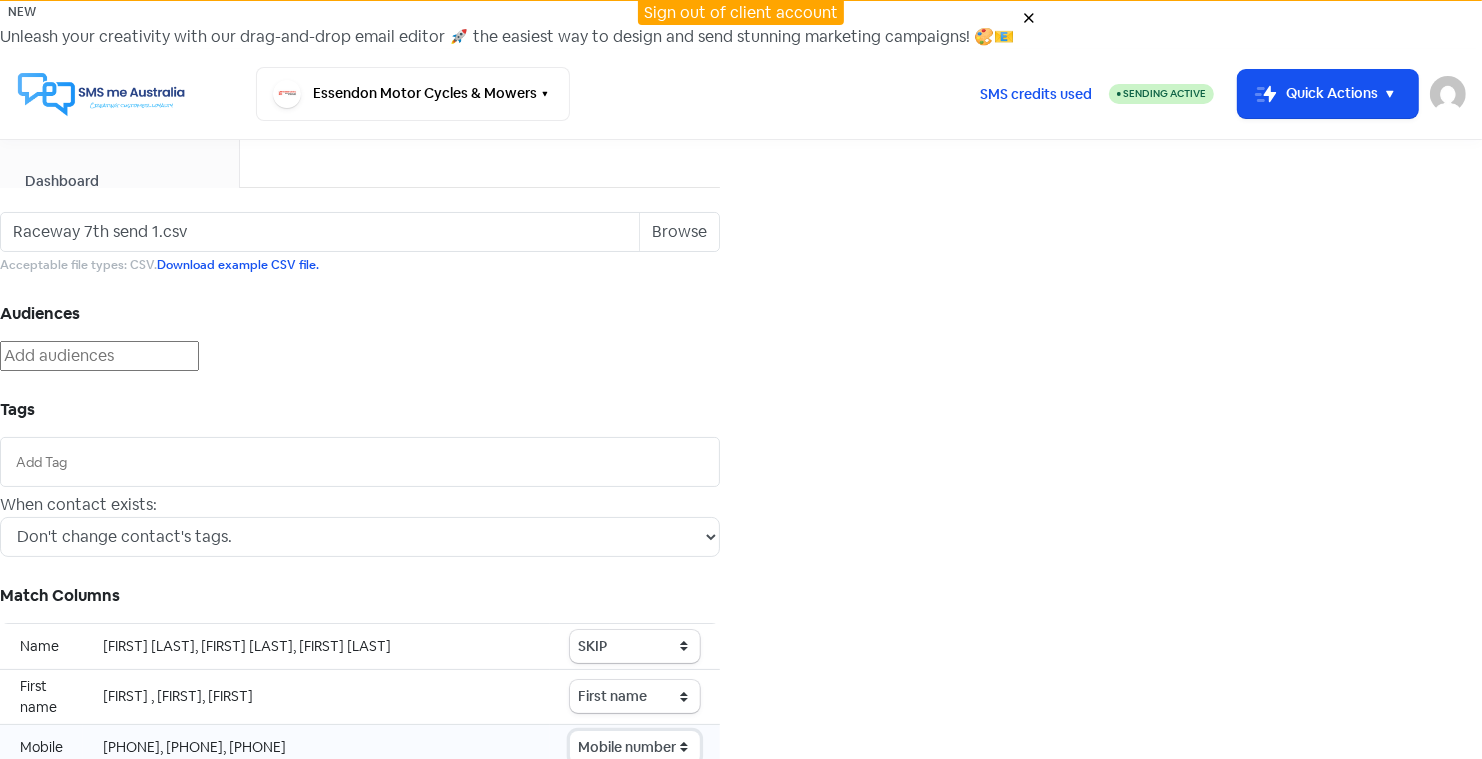 scroll, scrollTop: 107, scrollLeft: 0, axis: vertical 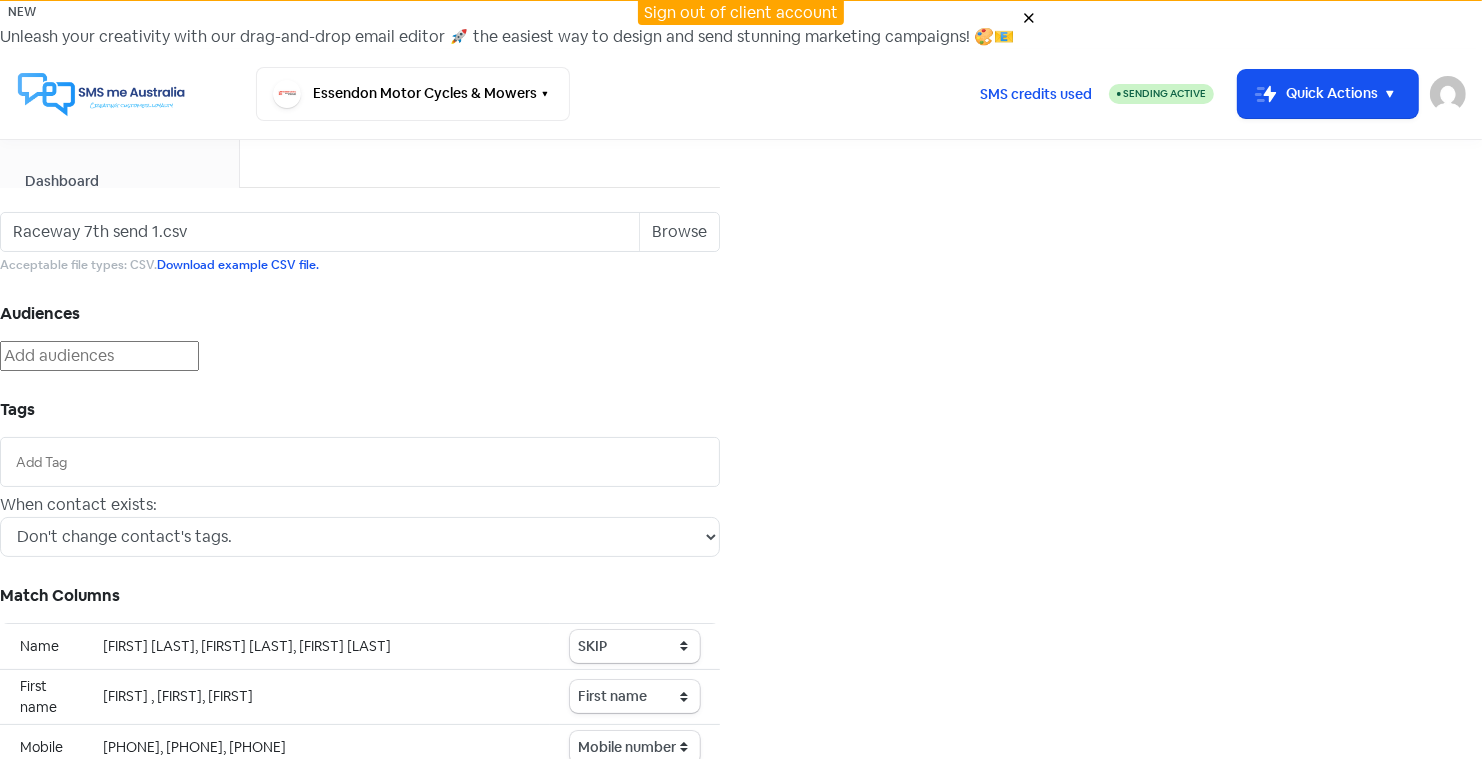 click on "Import contacts" at bounding box center (360, 919) 